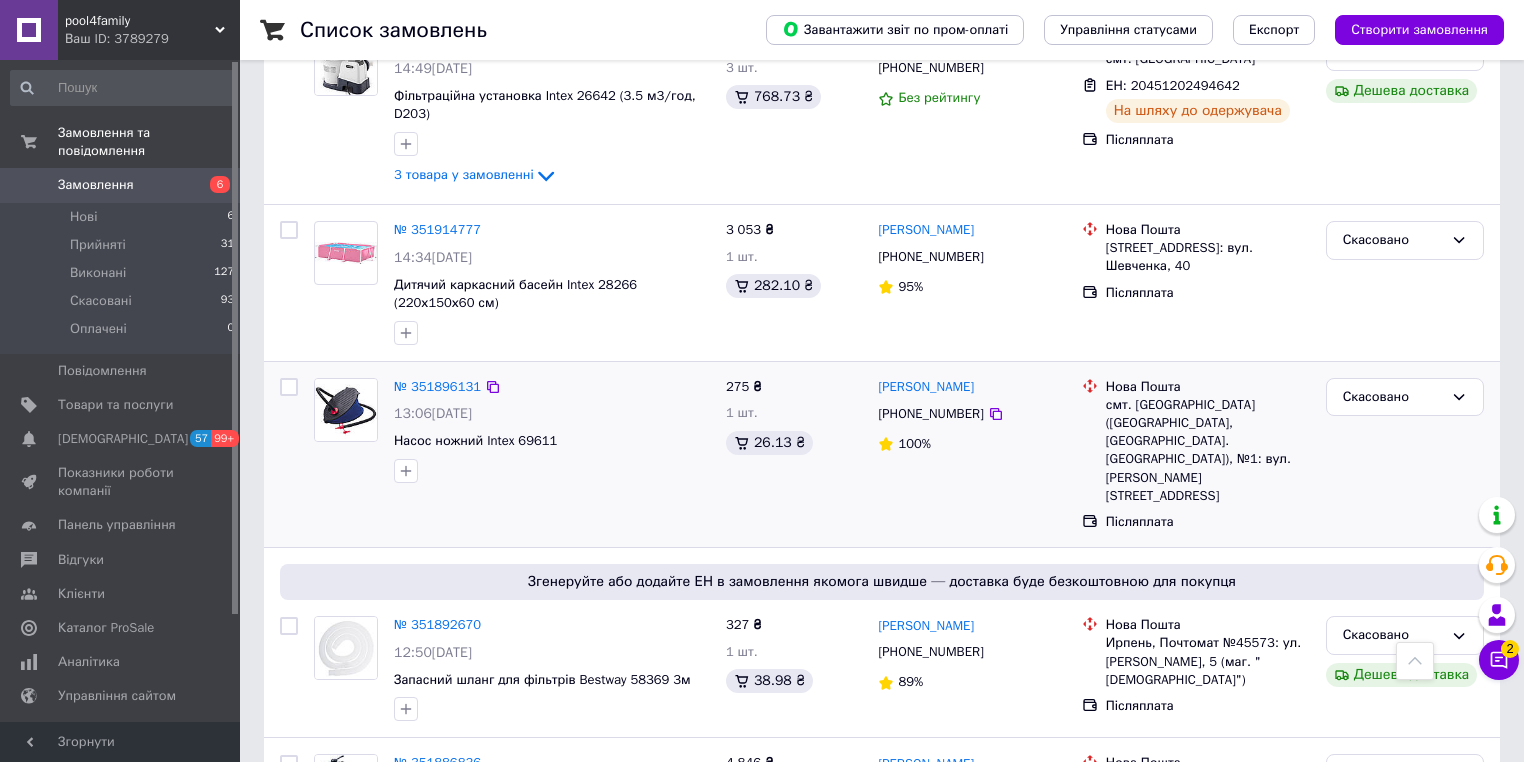 scroll, scrollTop: 880, scrollLeft: 0, axis: vertical 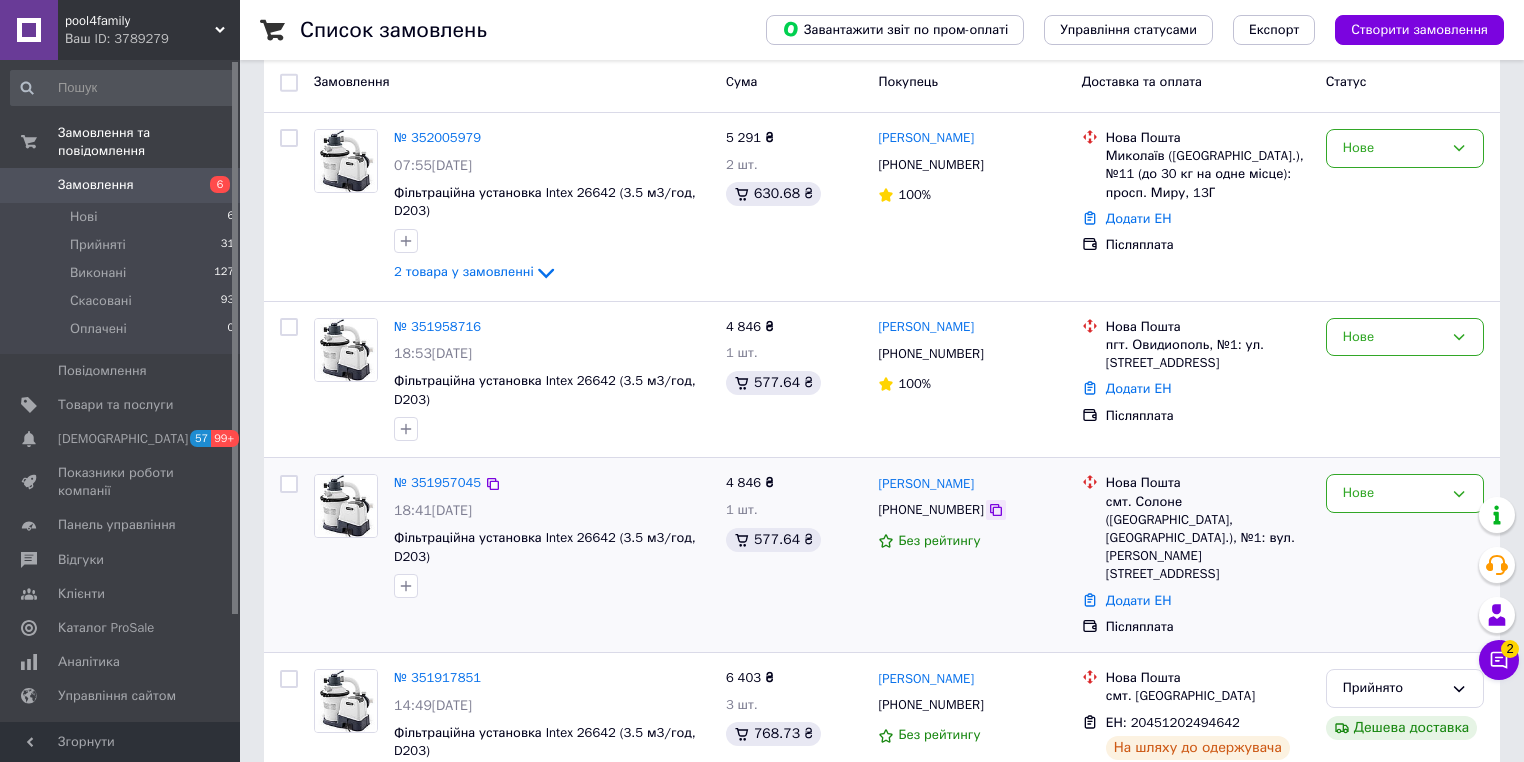 click 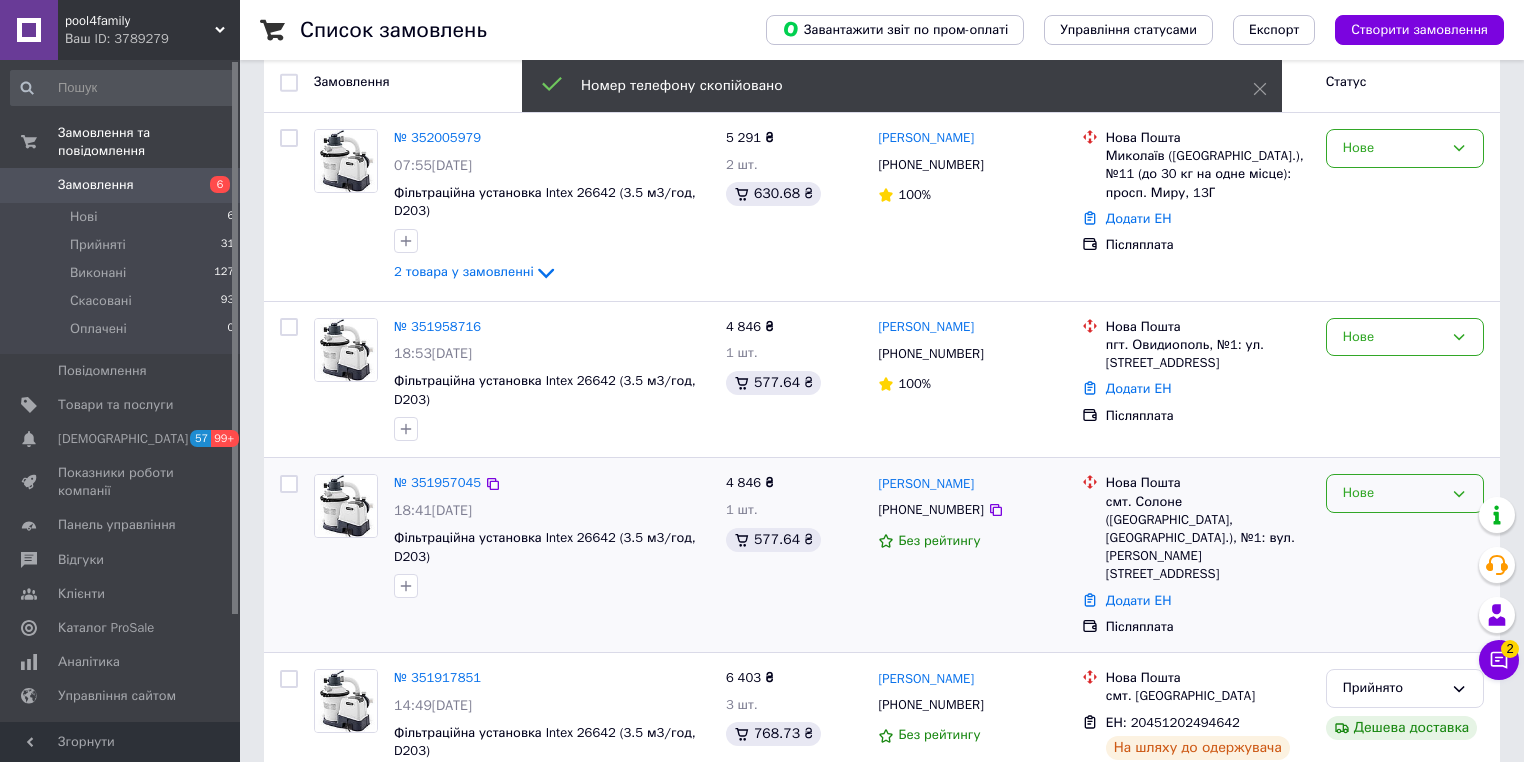 click 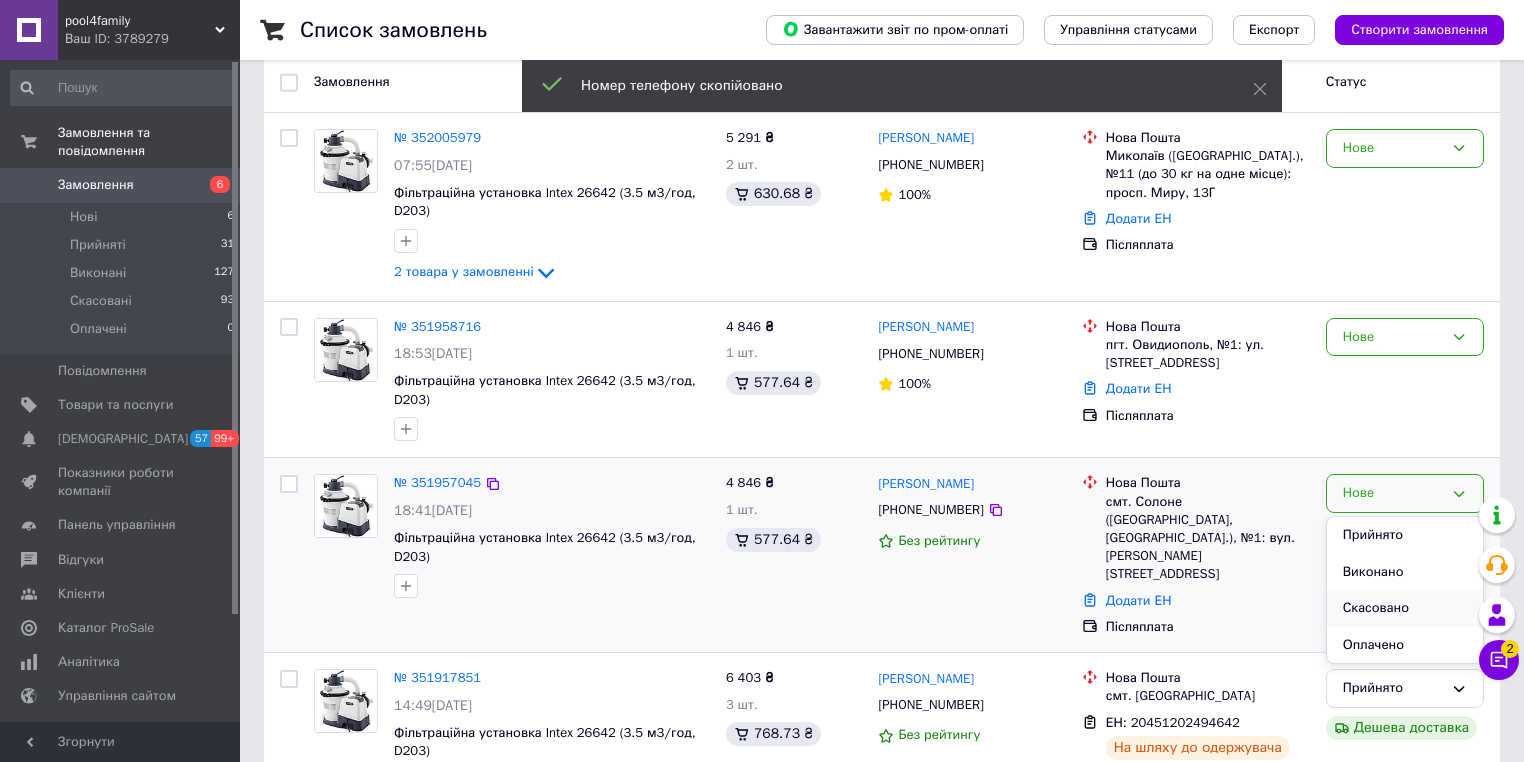 click on "Скасовано" at bounding box center [1405, 608] 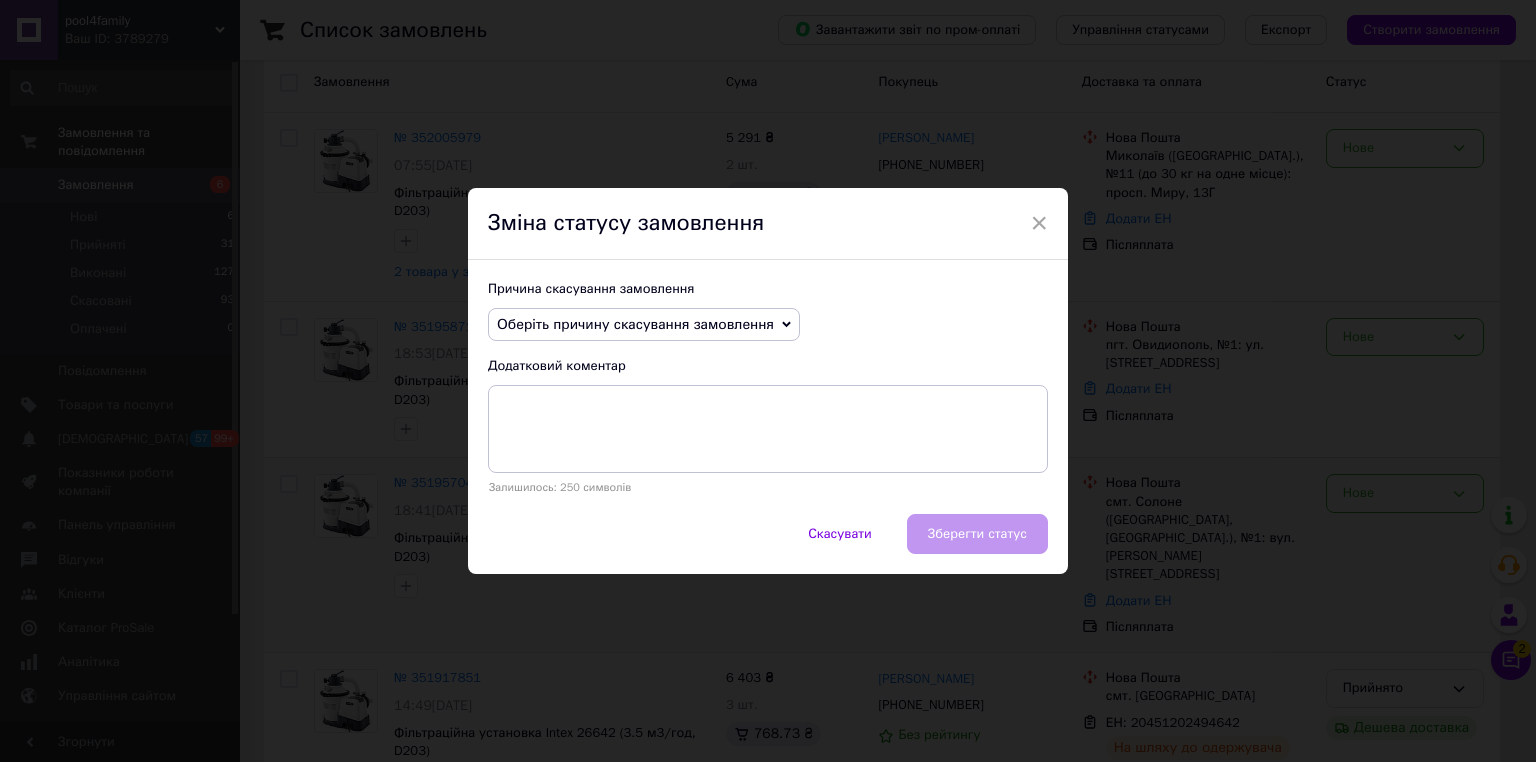 click on "Оберіть причину скасування замовлення" at bounding box center (644, 325) 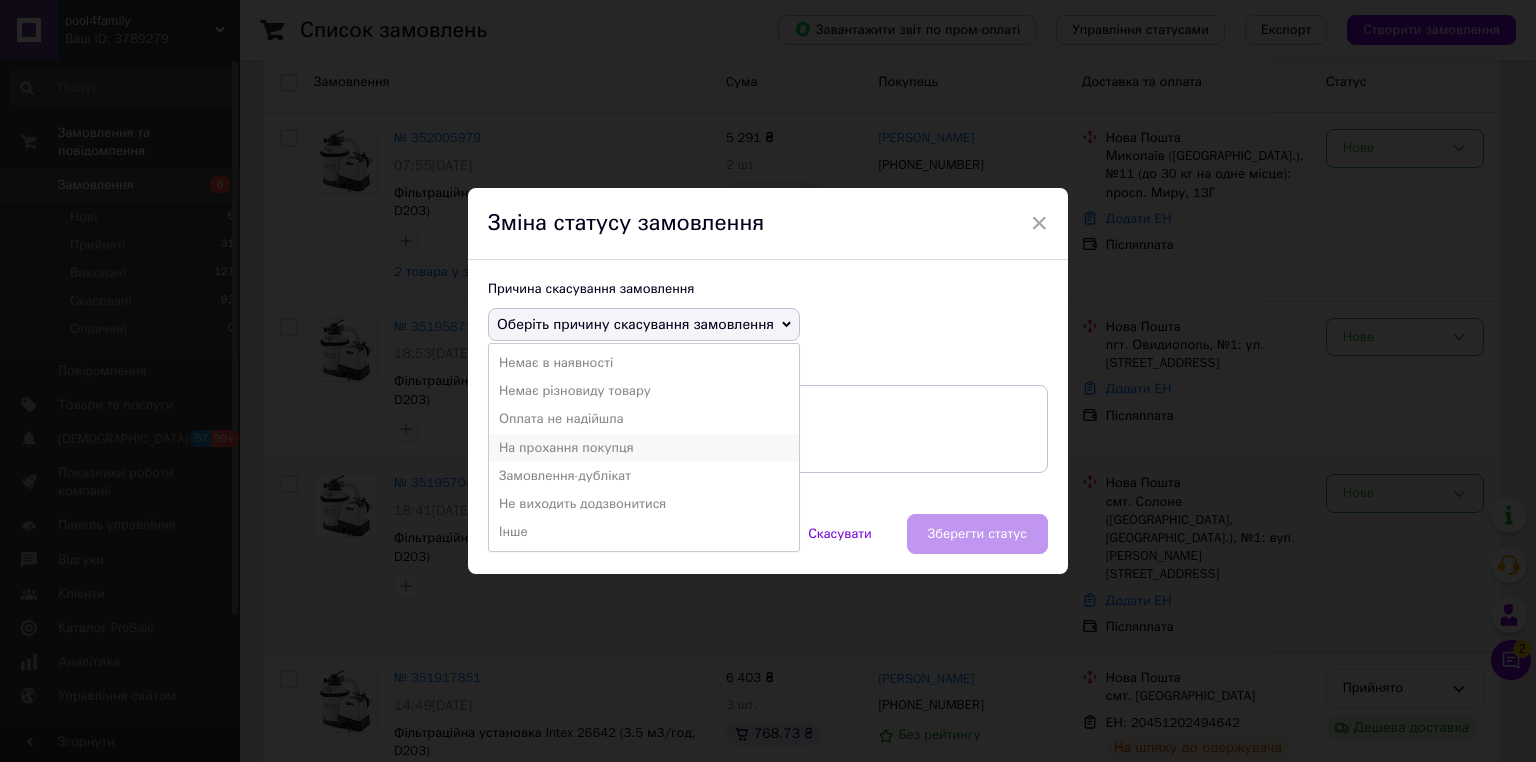 click on "На прохання покупця" at bounding box center [644, 448] 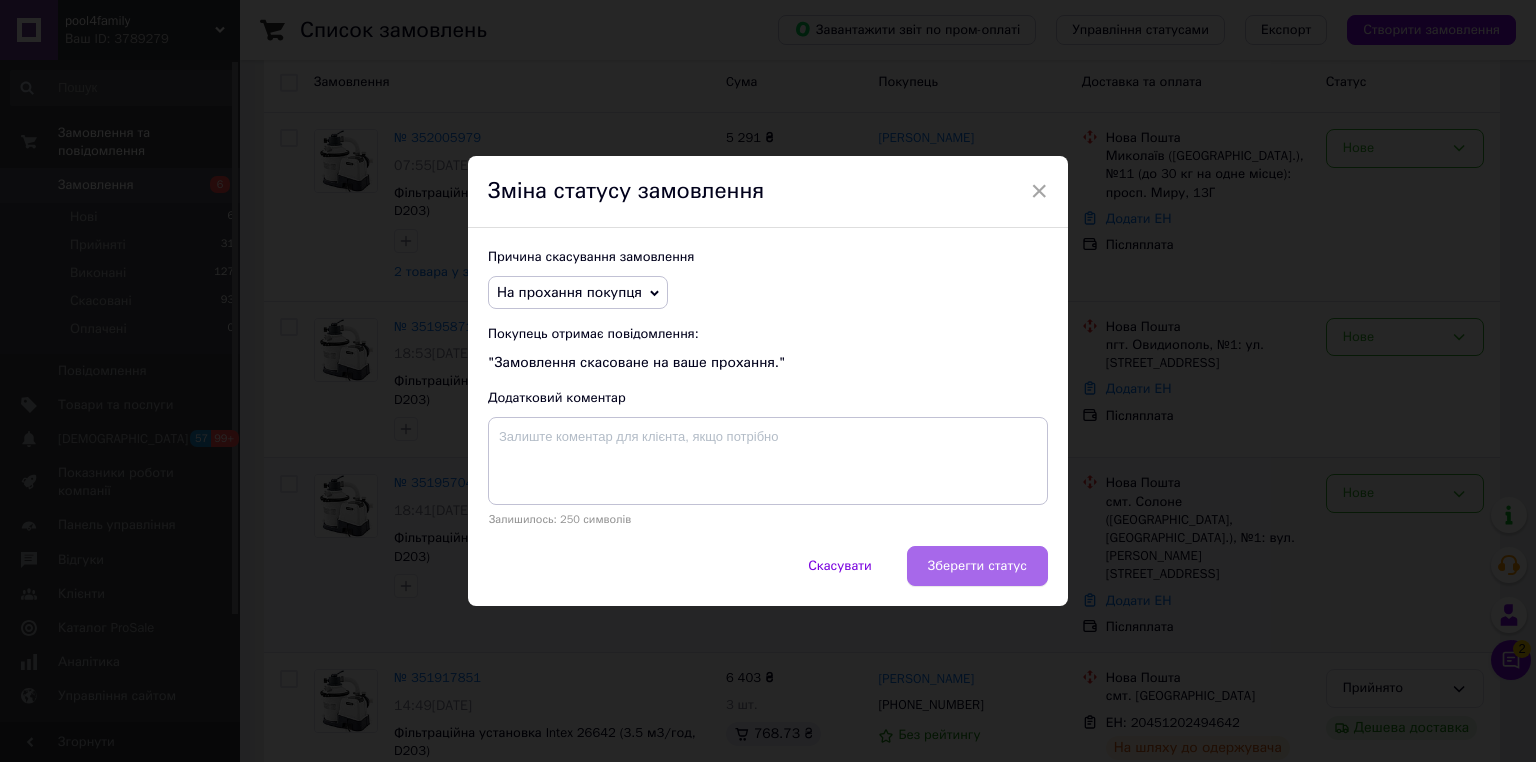 click on "Зберегти статус" at bounding box center [977, 566] 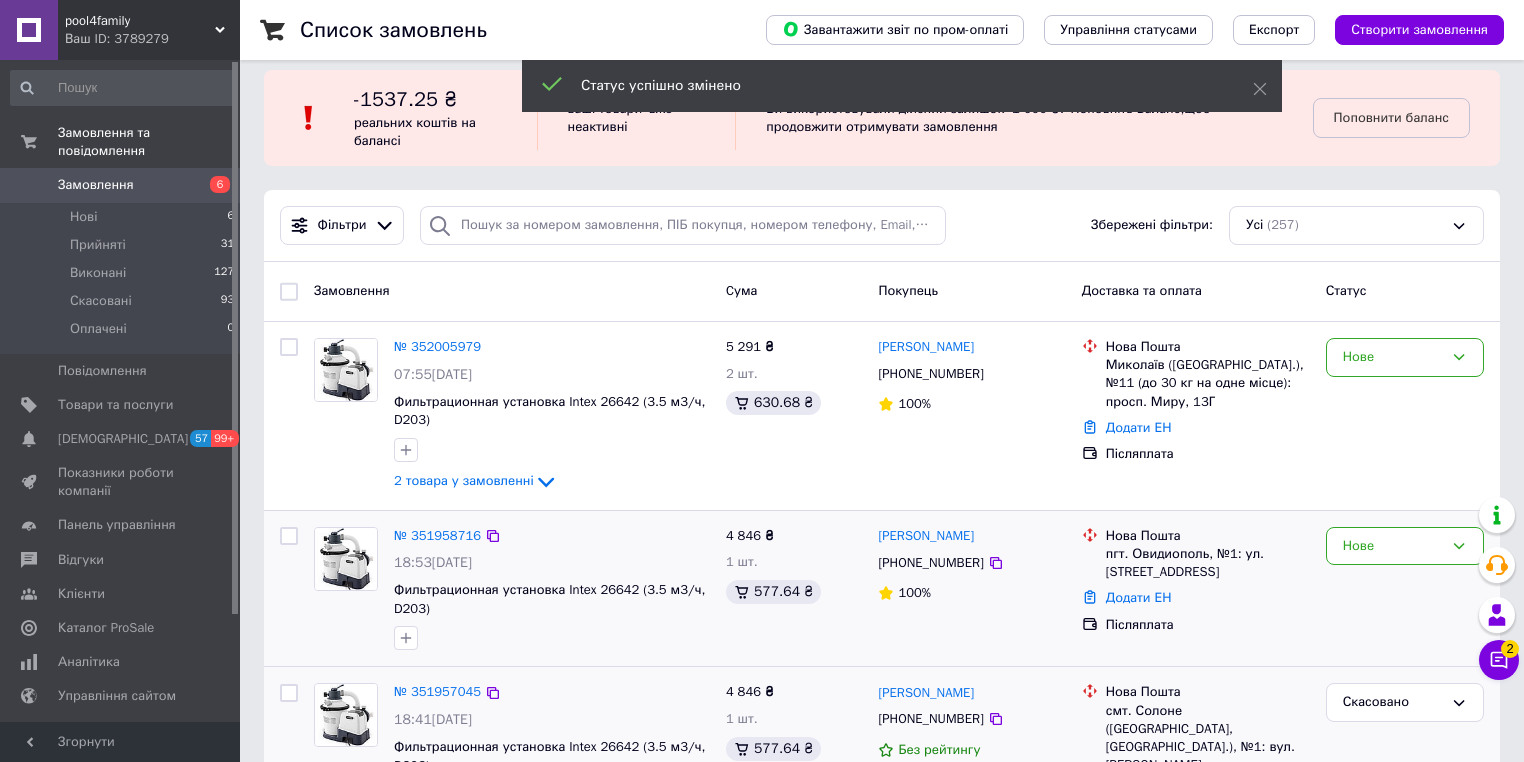 scroll, scrollTop: 0, scrollLeft: 0, axis: both 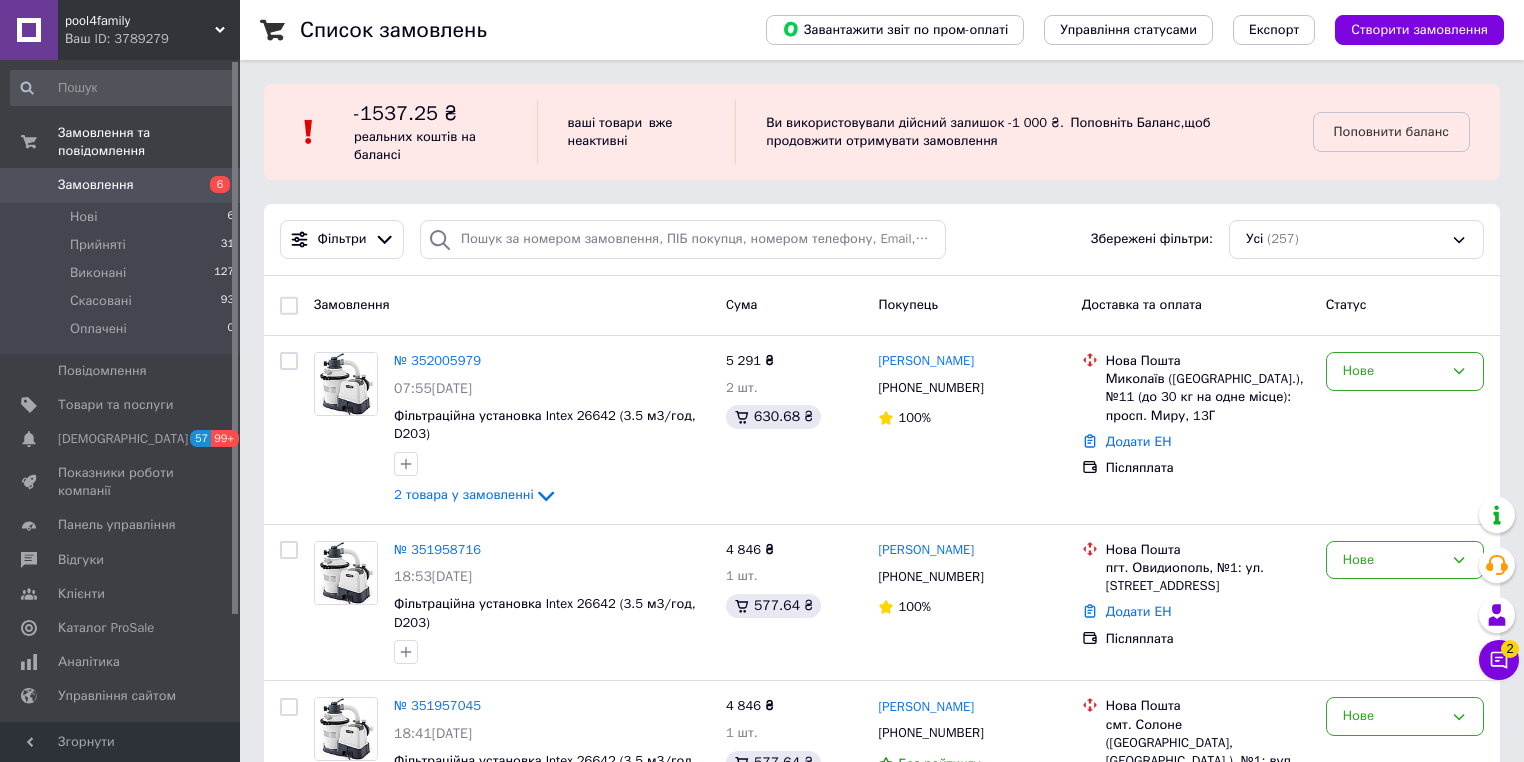 click on "6" at bounding box center [220, 184] 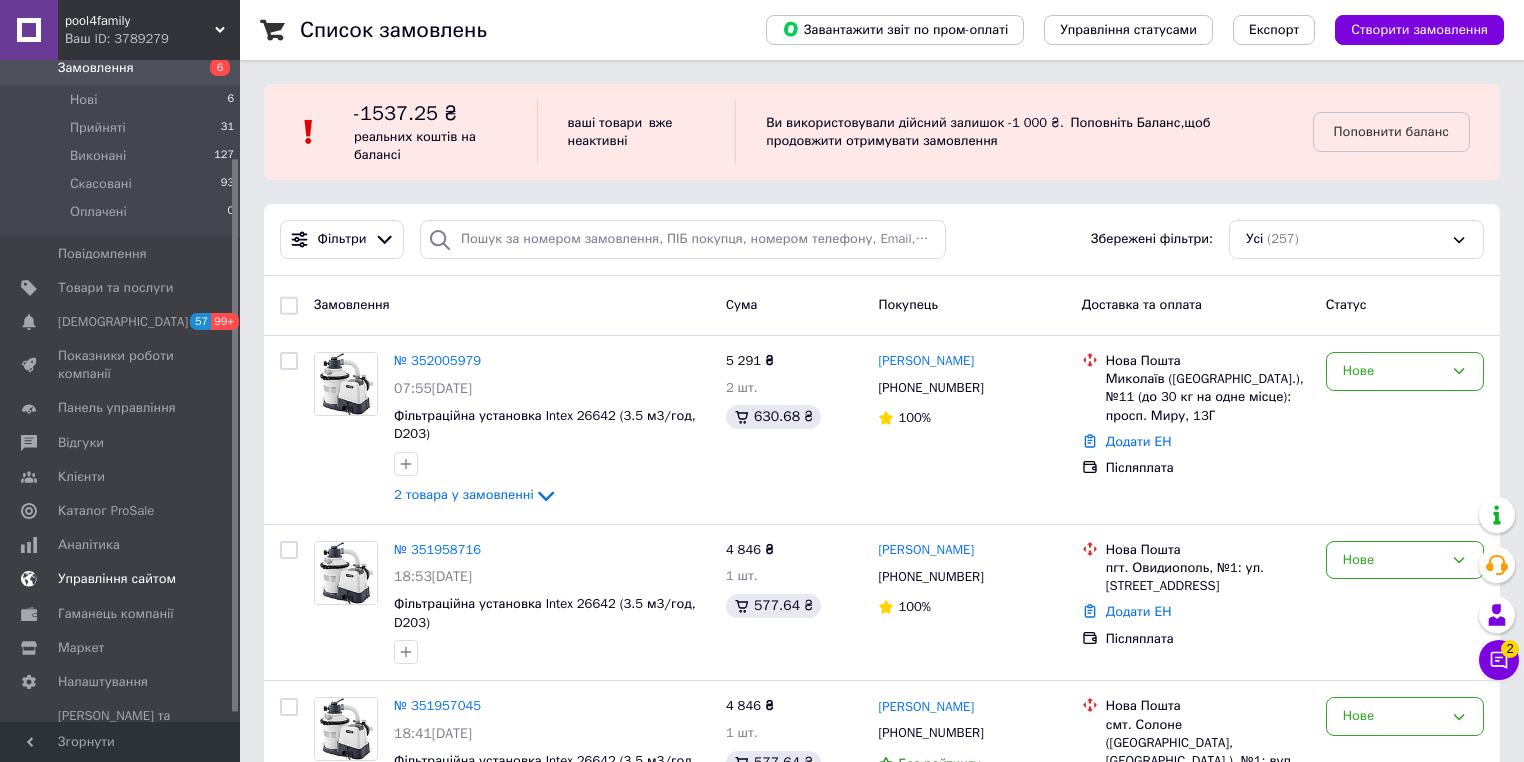 scroll, scrollTop: 127, scrollLeft: 0, axis: vertical 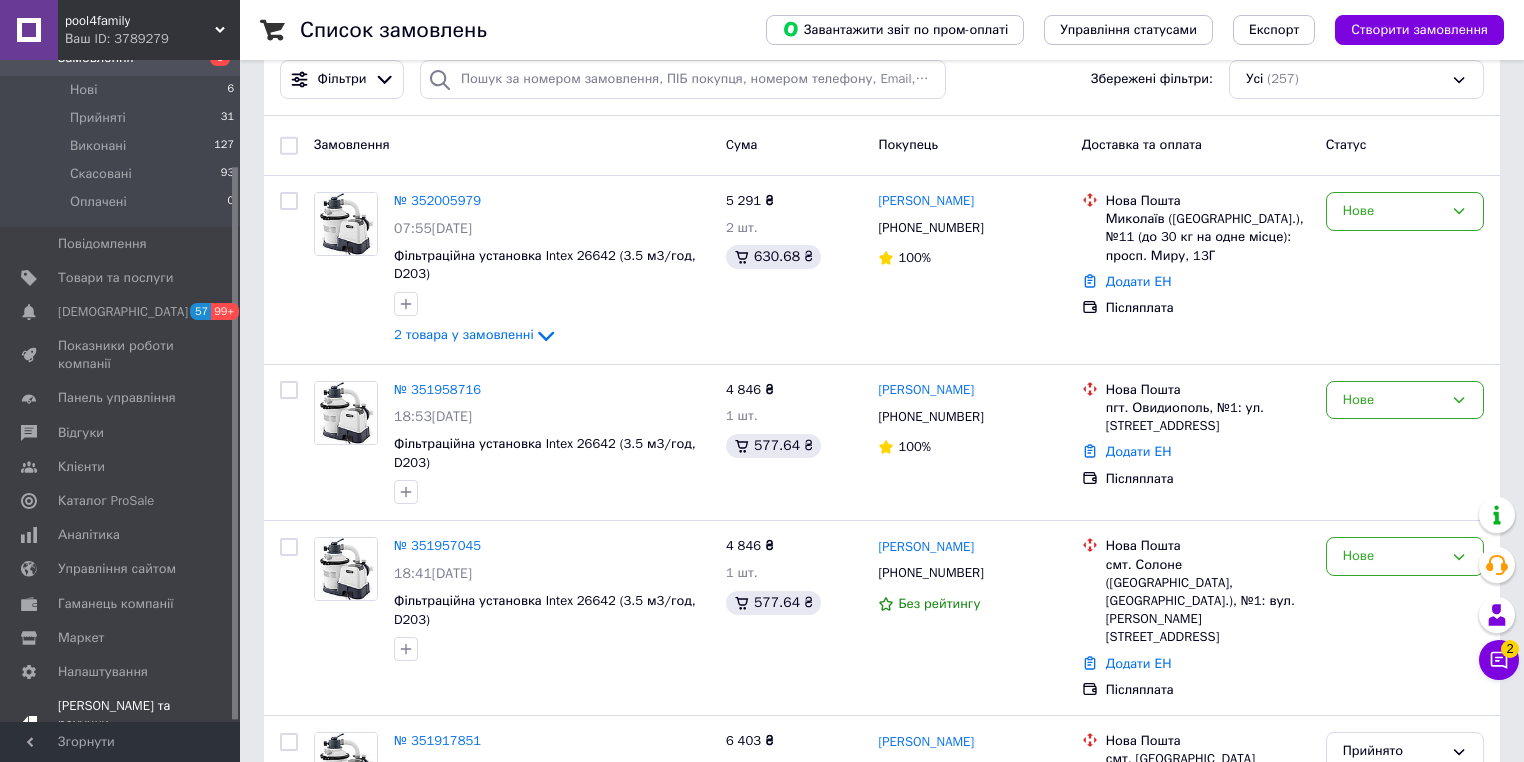click on "[PERSON_NAME] та рахунки Prom мікс 10 000" at bounding box center [121, 724] 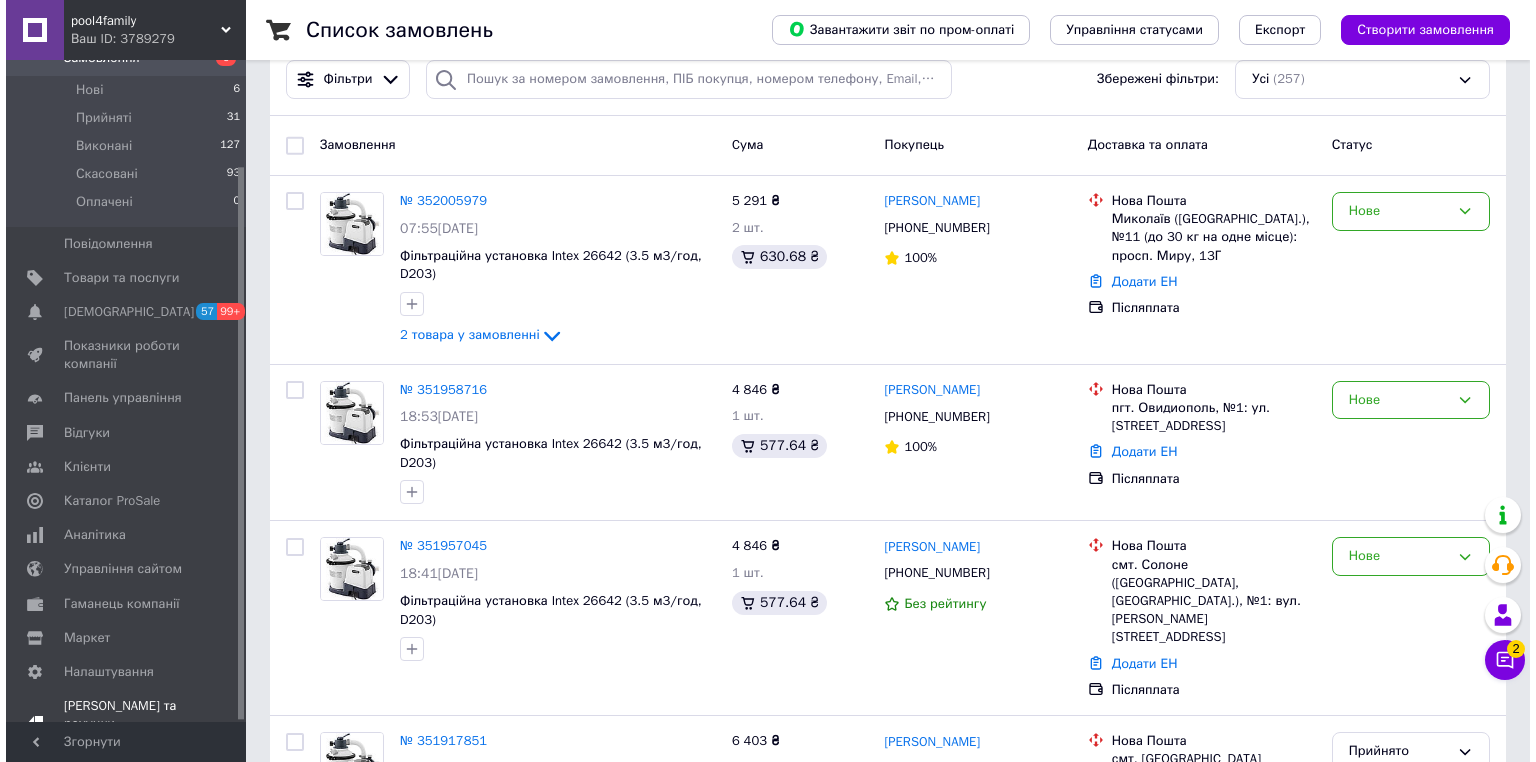 scroll, scrollTop: 0, scrollLeft: 0, axis: both 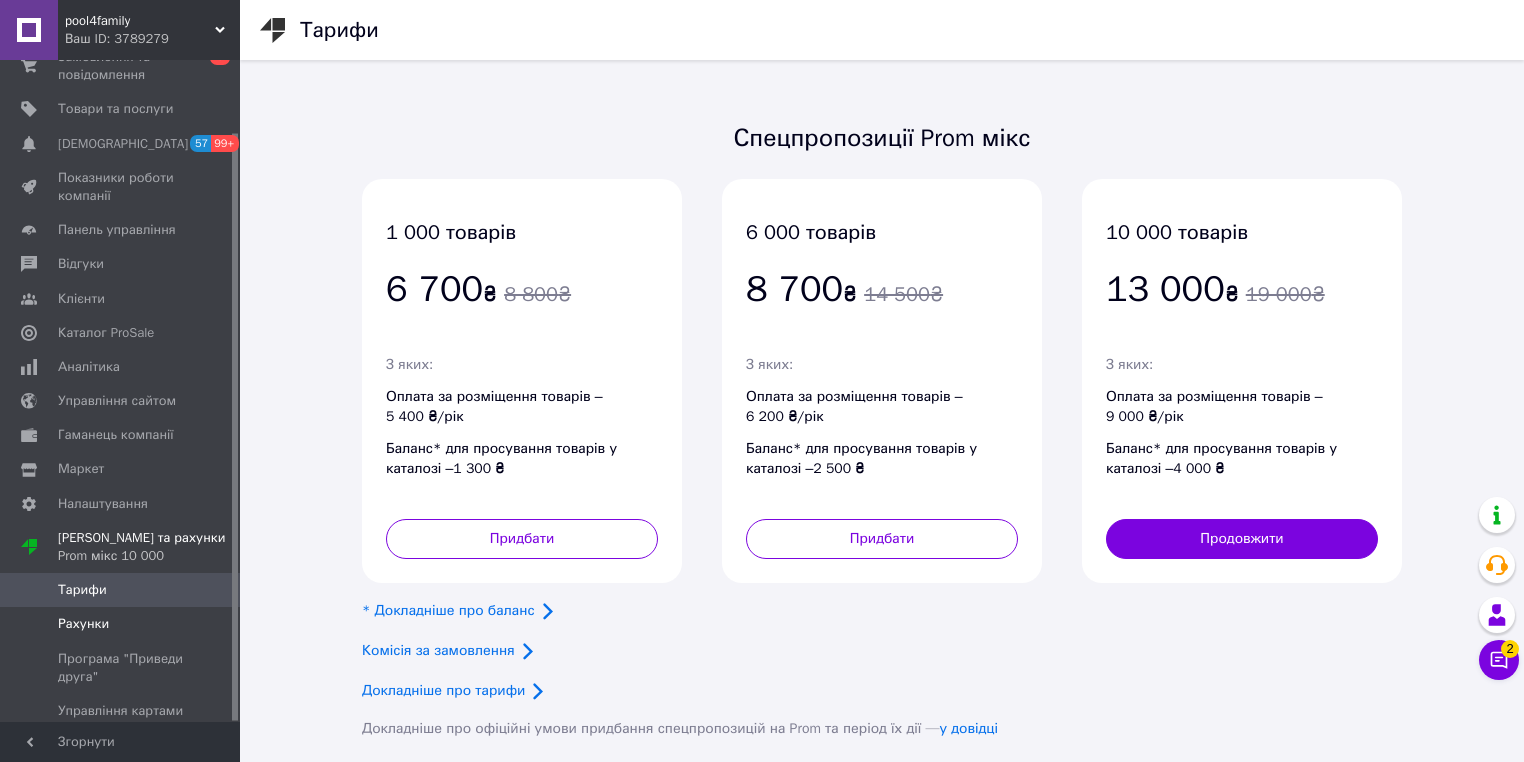 click on "Рахунки" at bounding box center [83, 624] 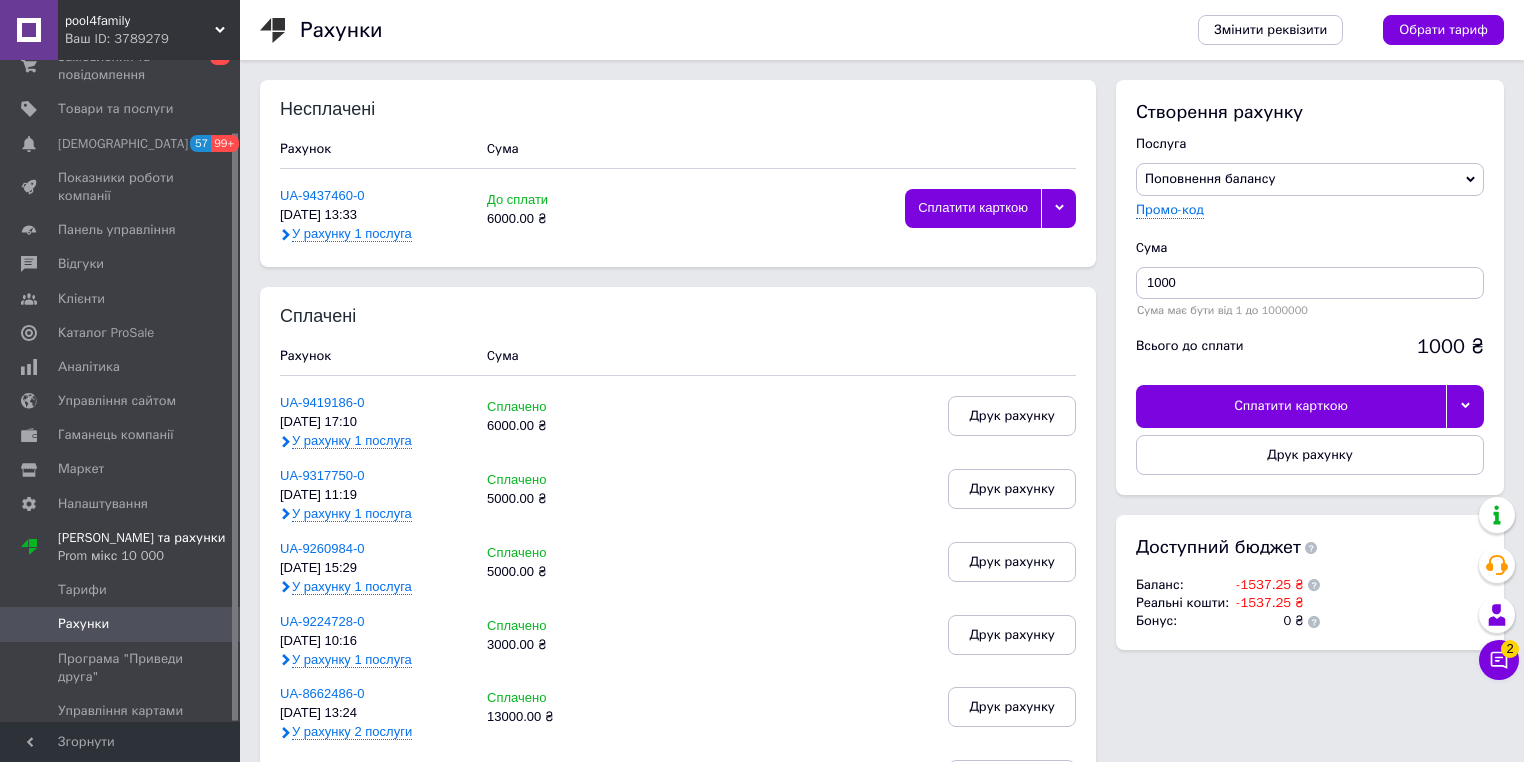 click on "У рахунку 1 послуга" at bounding box center [352, 234] 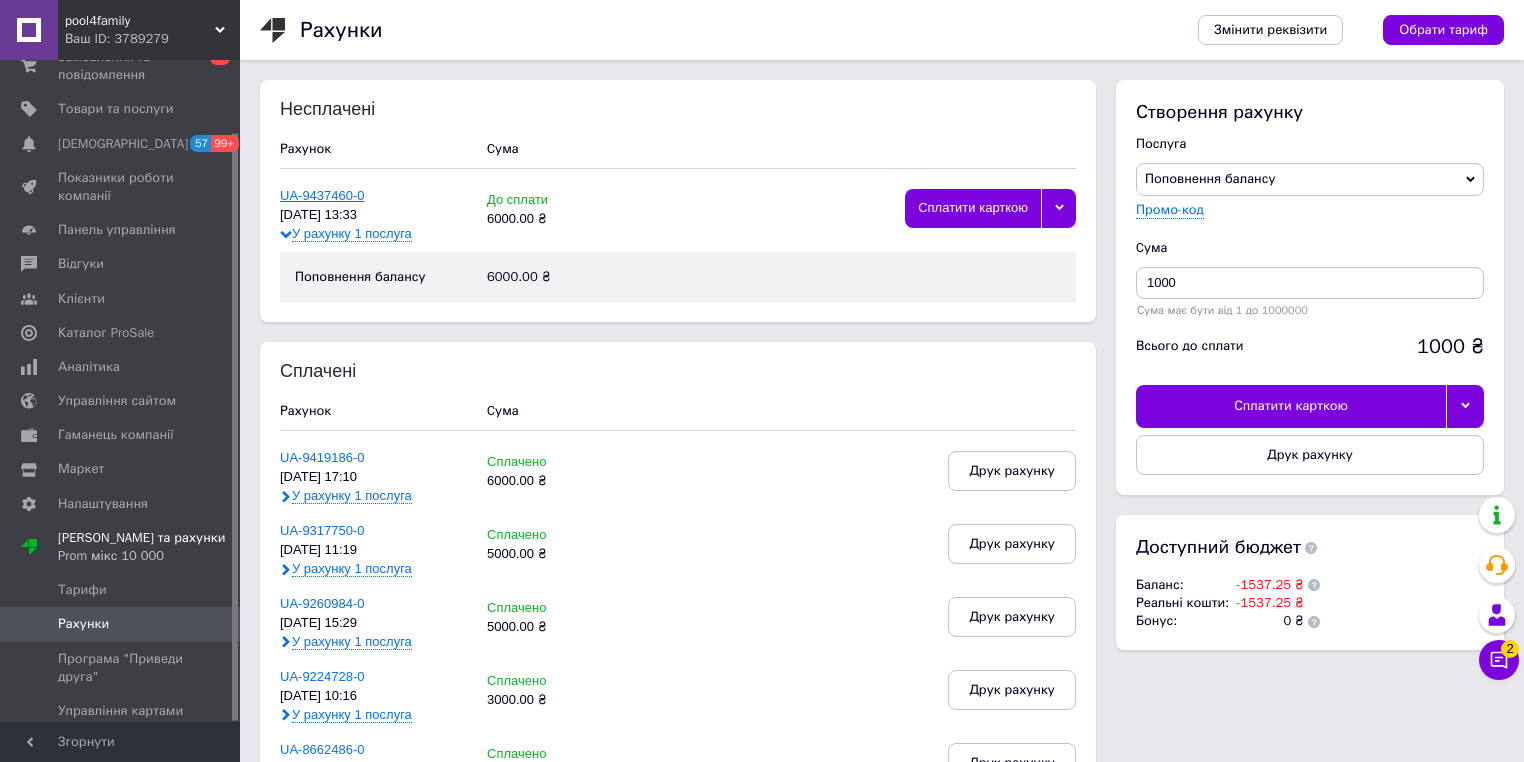 click on "UA-9437460-0" at bounding box center [322, 195] 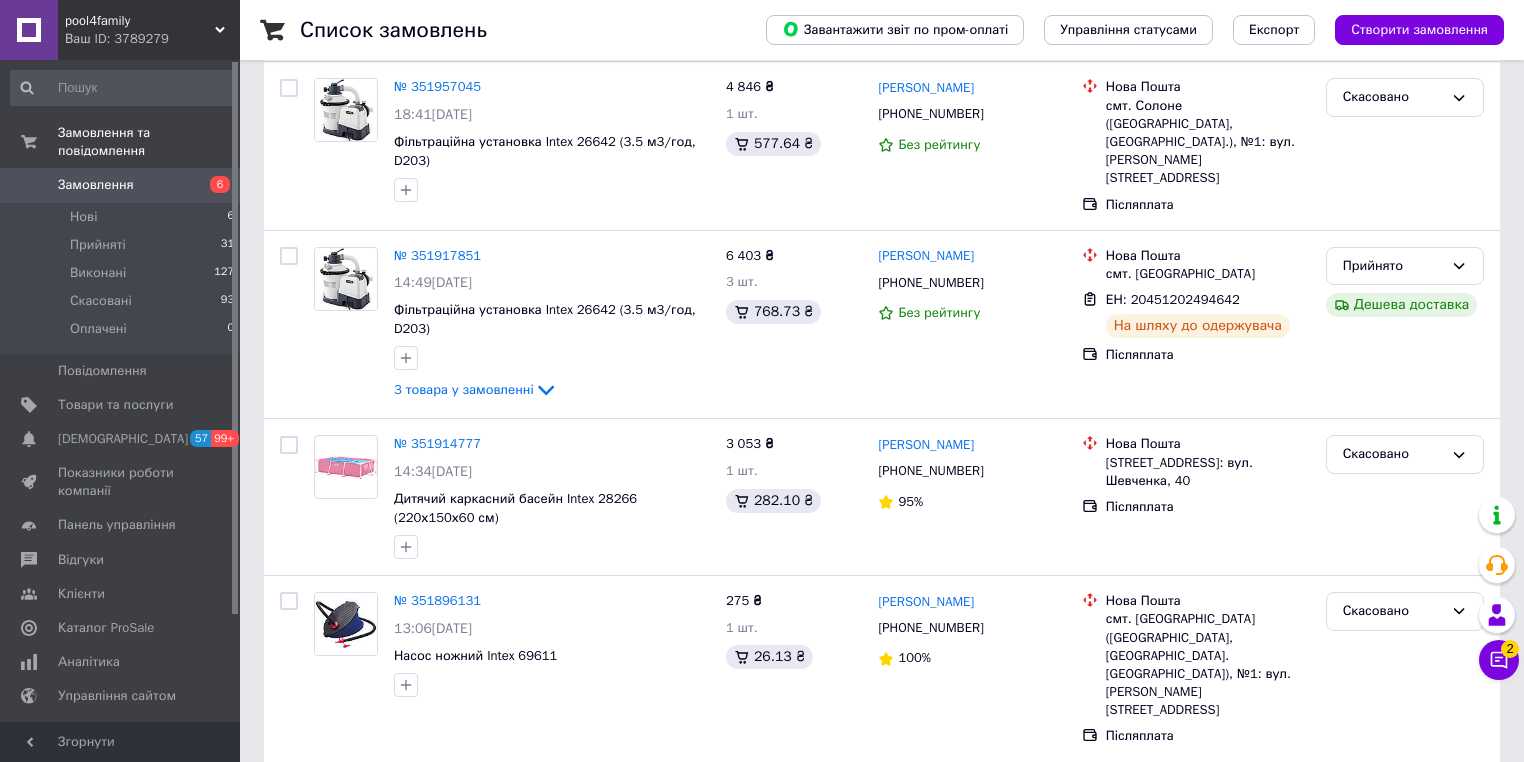 scroll, scrollTop: 640, scrollLeft: 0, axis: vertical 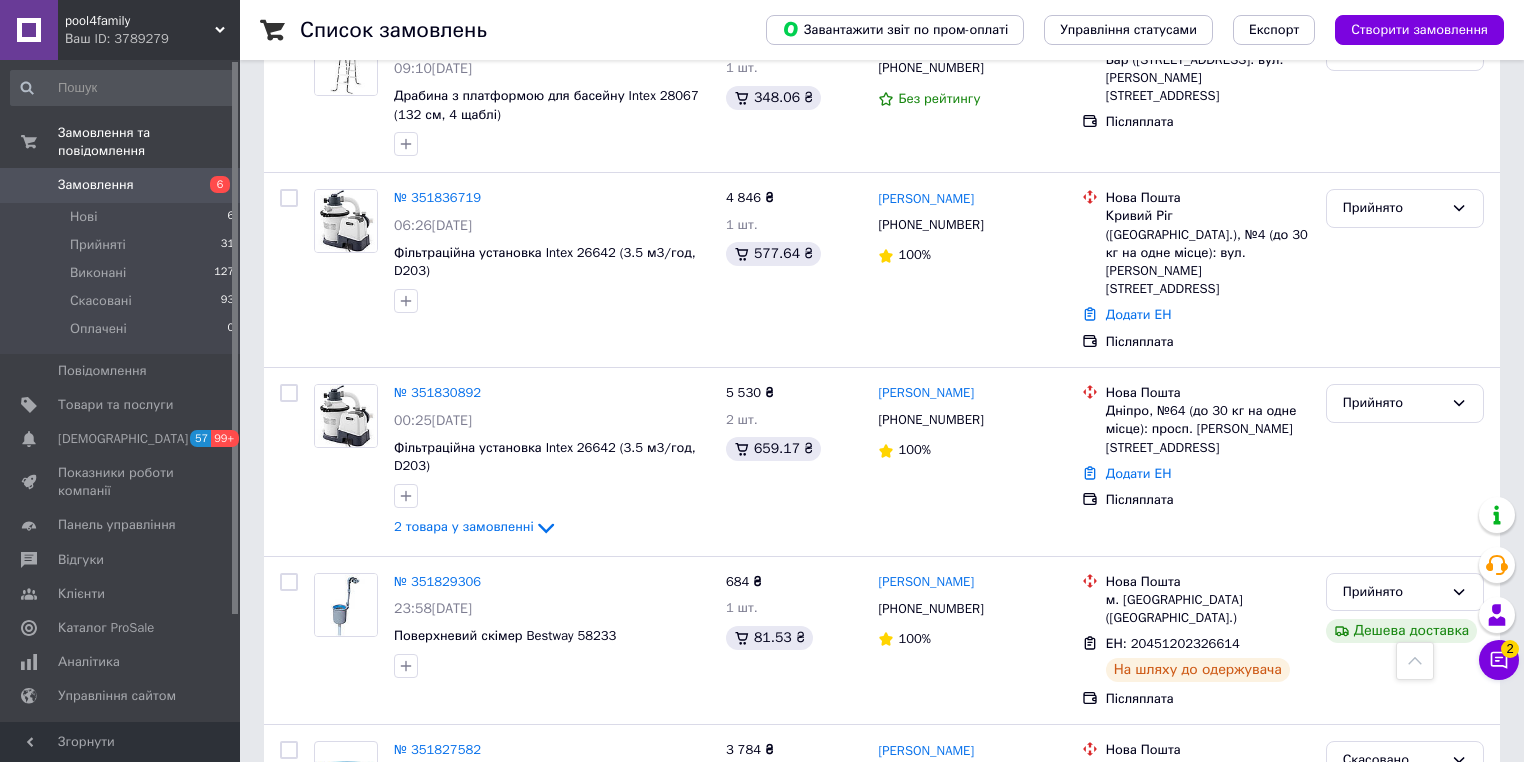 click on "Наступна" at bounding box center [540, 919] 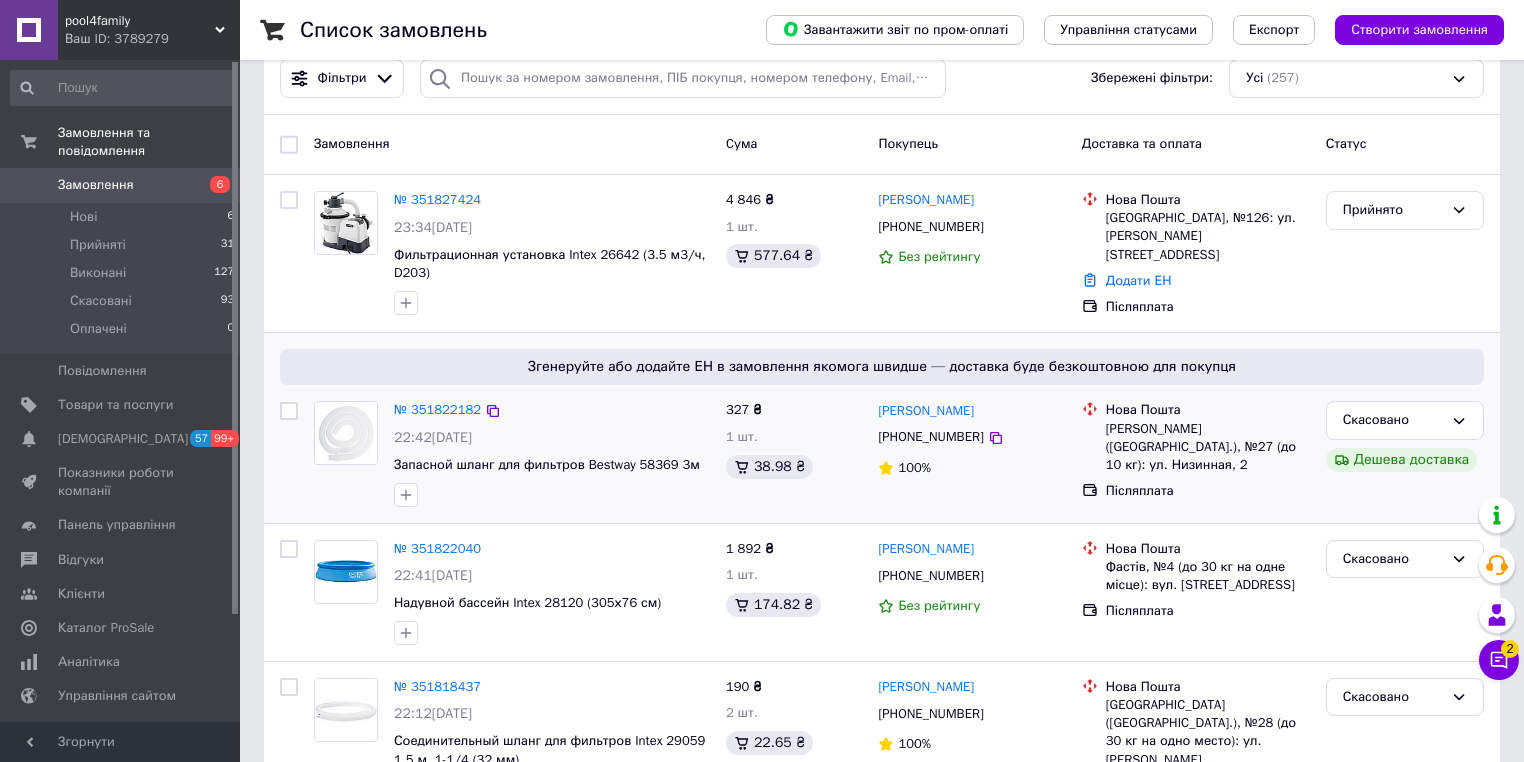 scroll, scrollTop: 240, scrollLeft: 0, axis: vertical 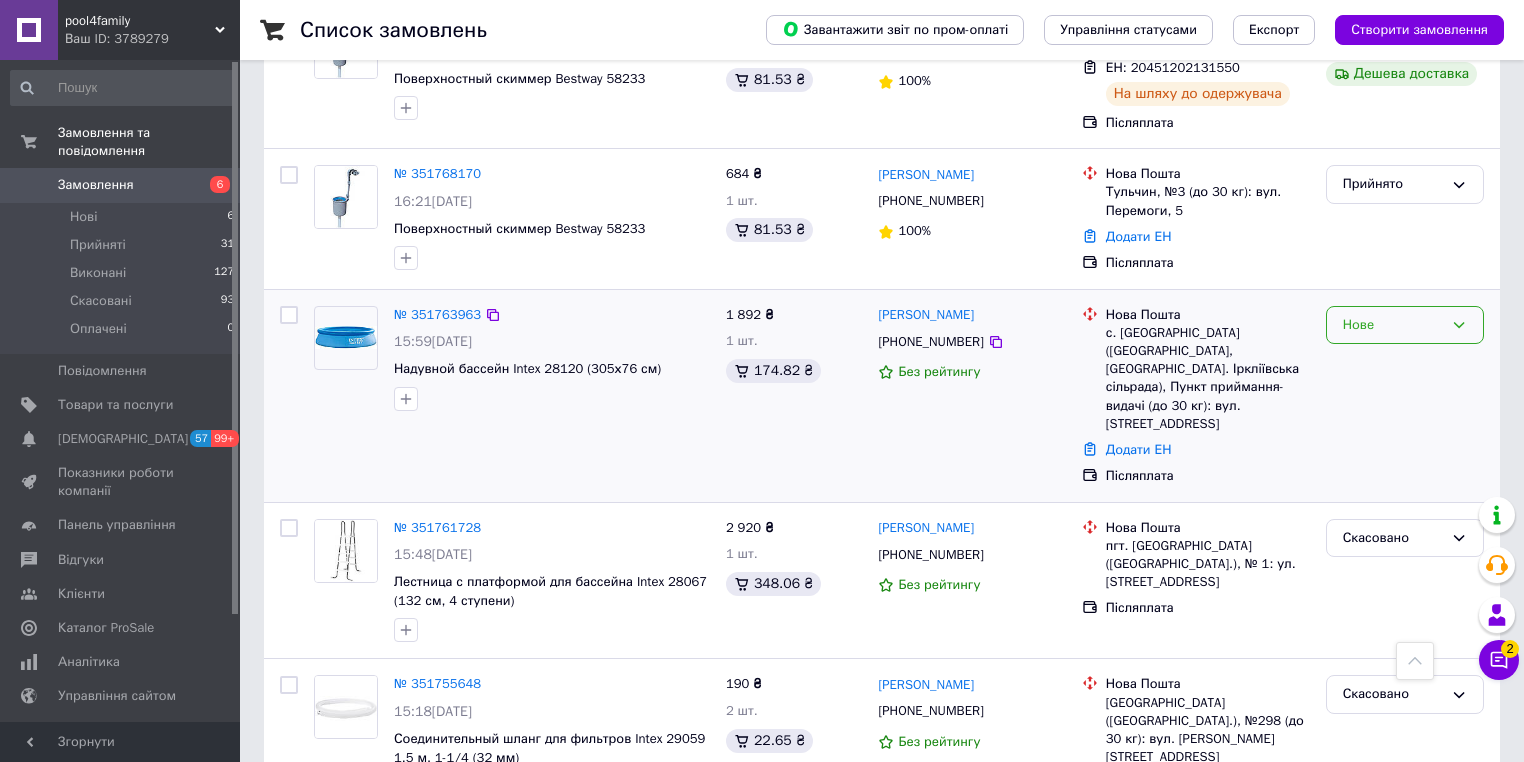 click 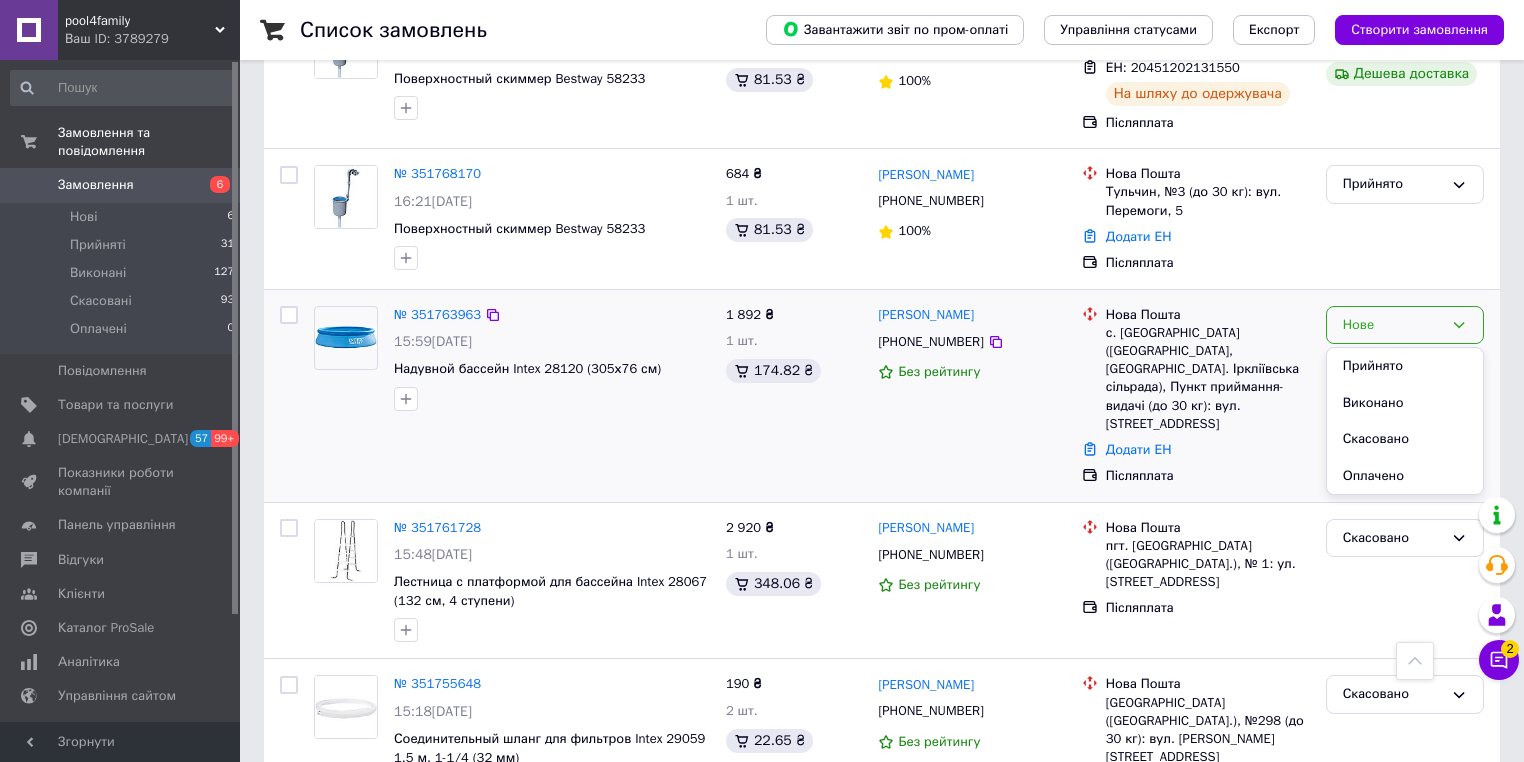 click on "Додати ЕН" at bounding box center (1208, 450) 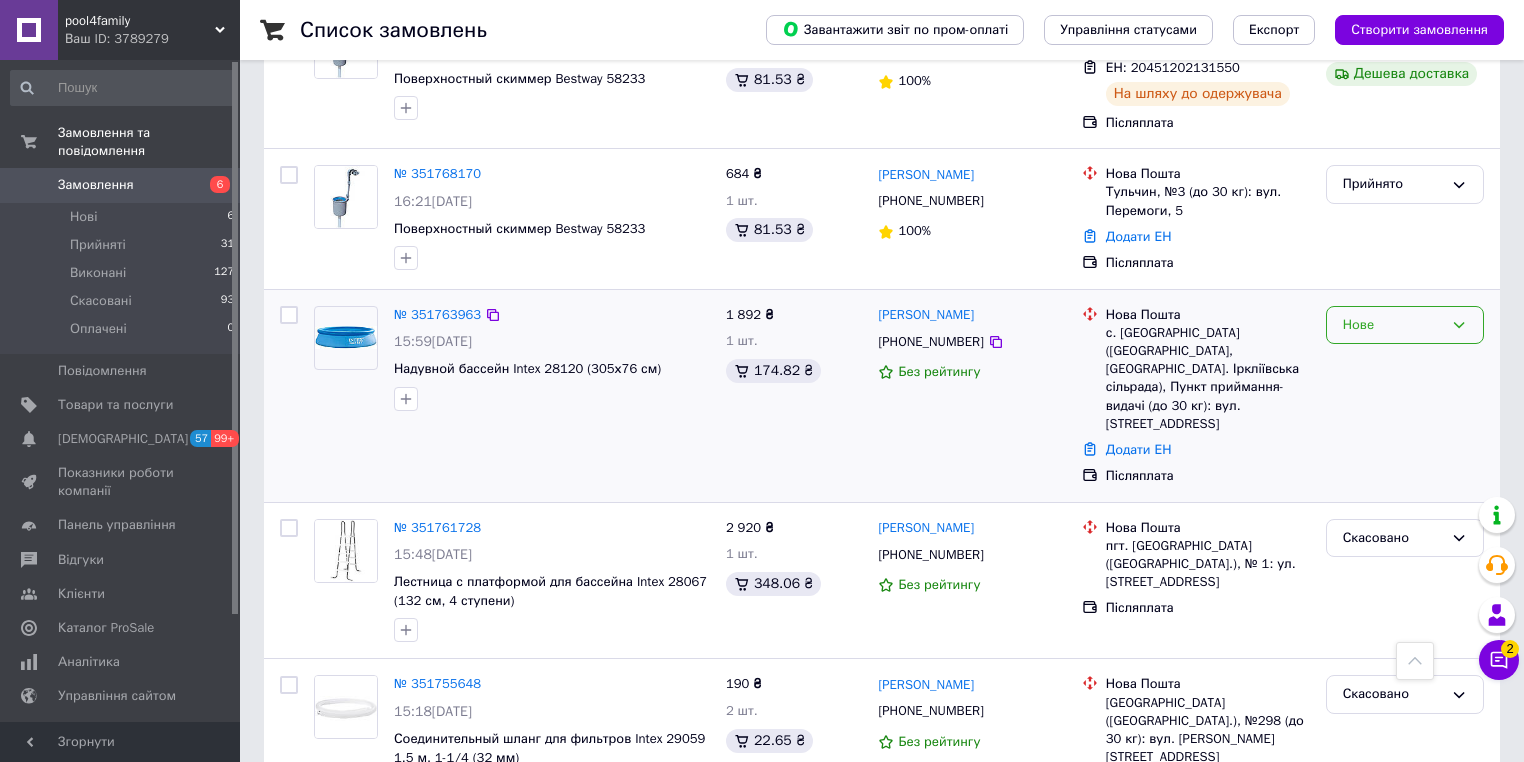 click 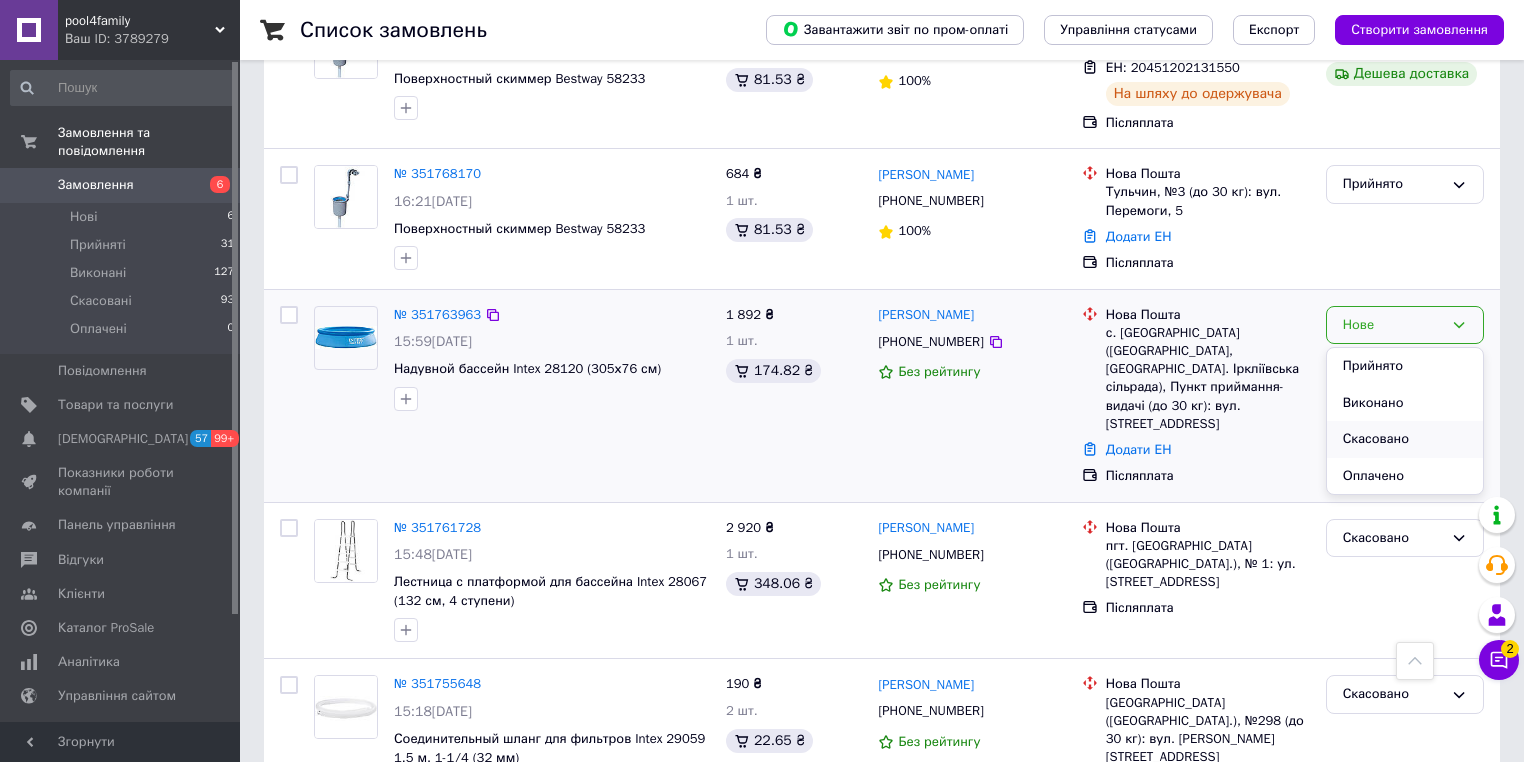 click on "Скасовано" at bounding box center (1405, 439) 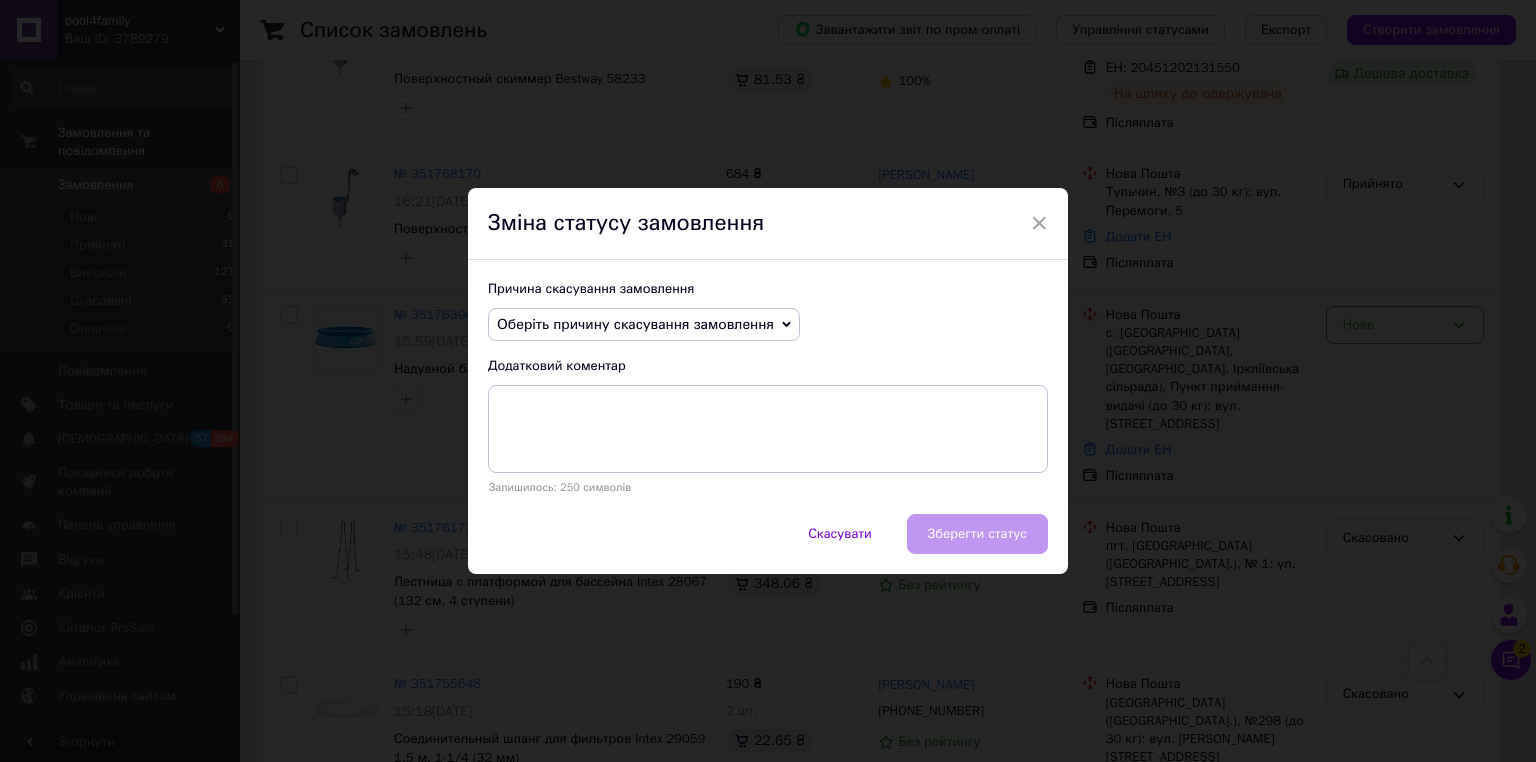 click 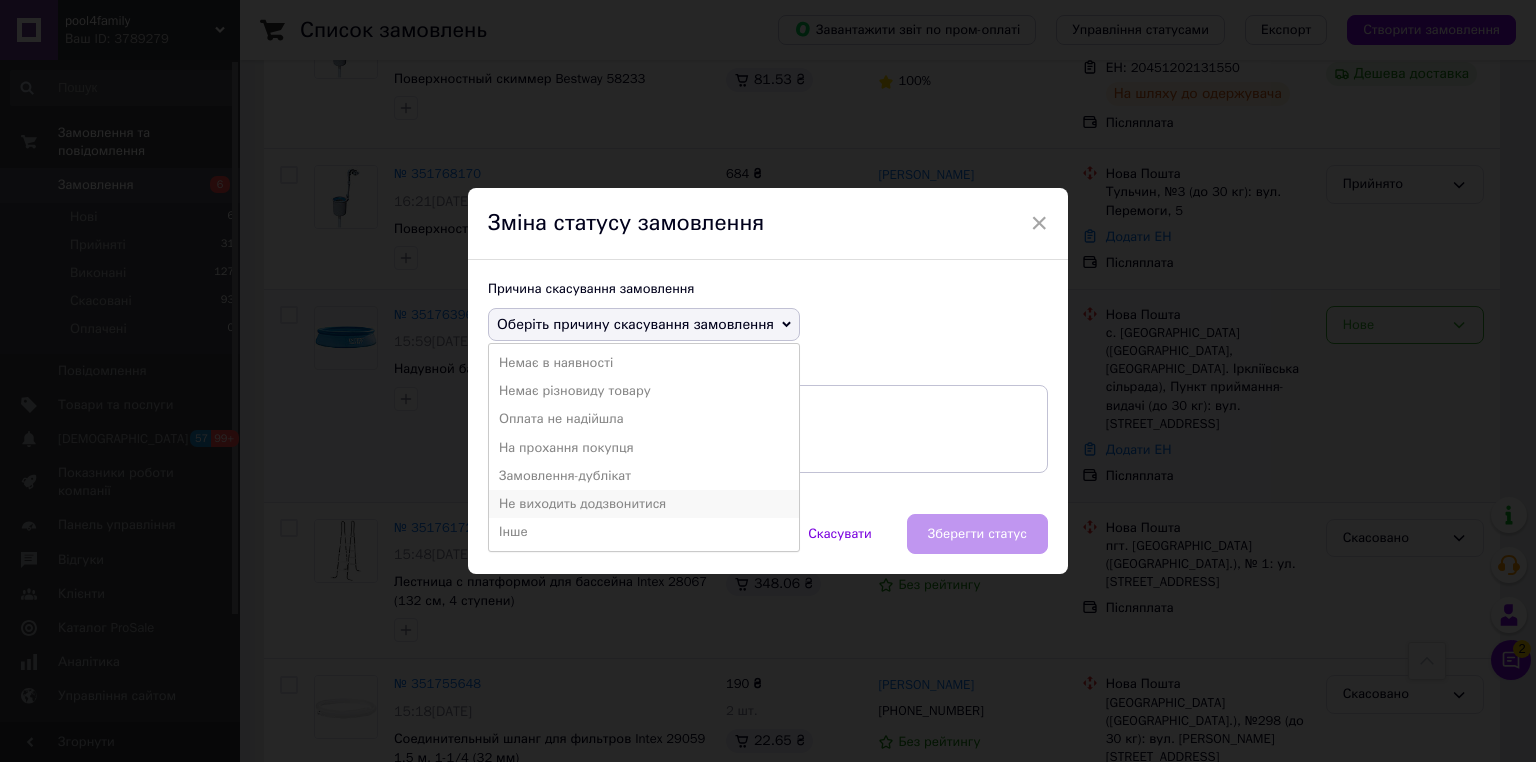 click on "Не виходить додзвонитися" at bounding box center (644, 504) 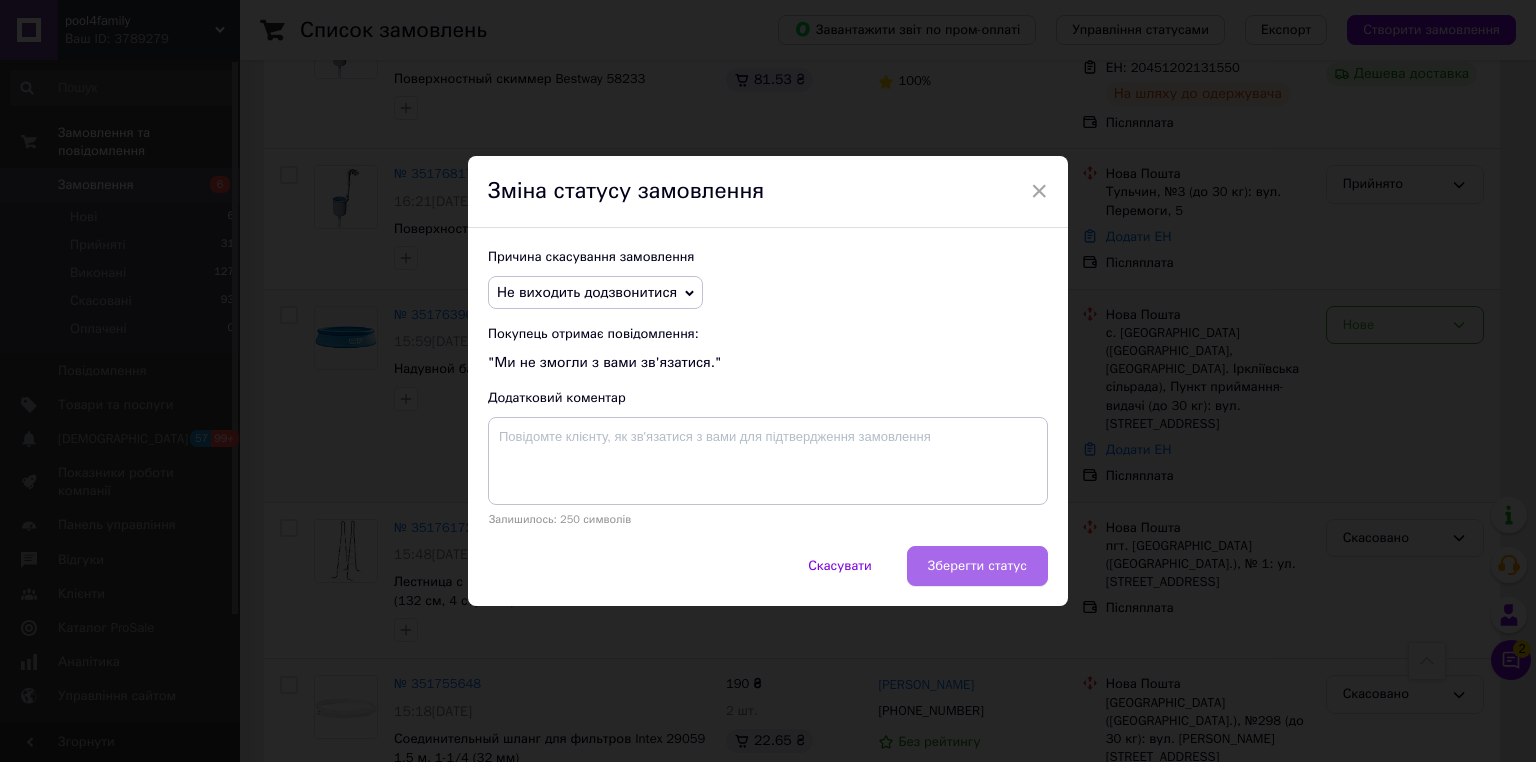 click on "Зберегти статус" at bounding box center (977, 566) 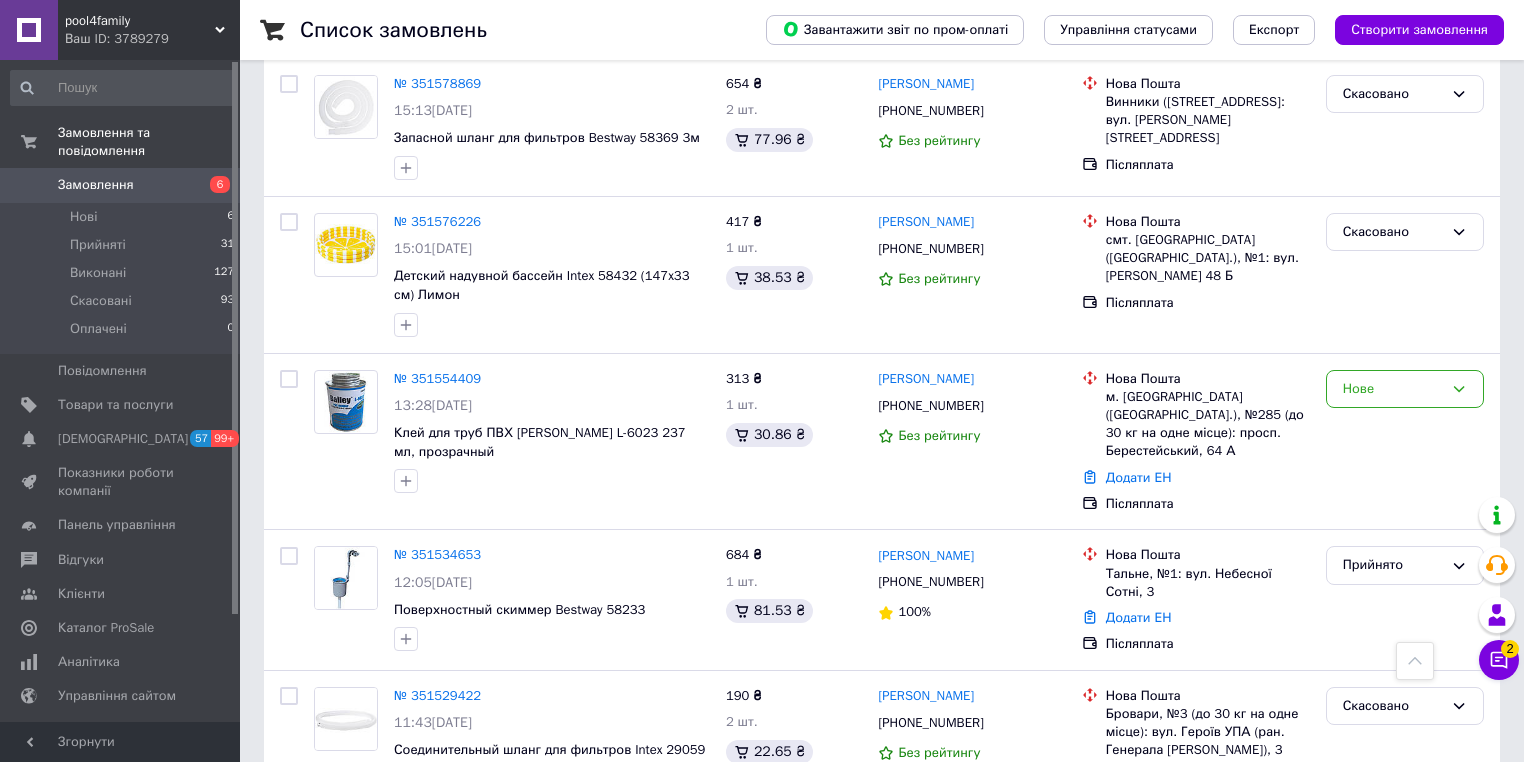 scroll, scrollTop: 2794, scrollLeft: 0, axis: vertical 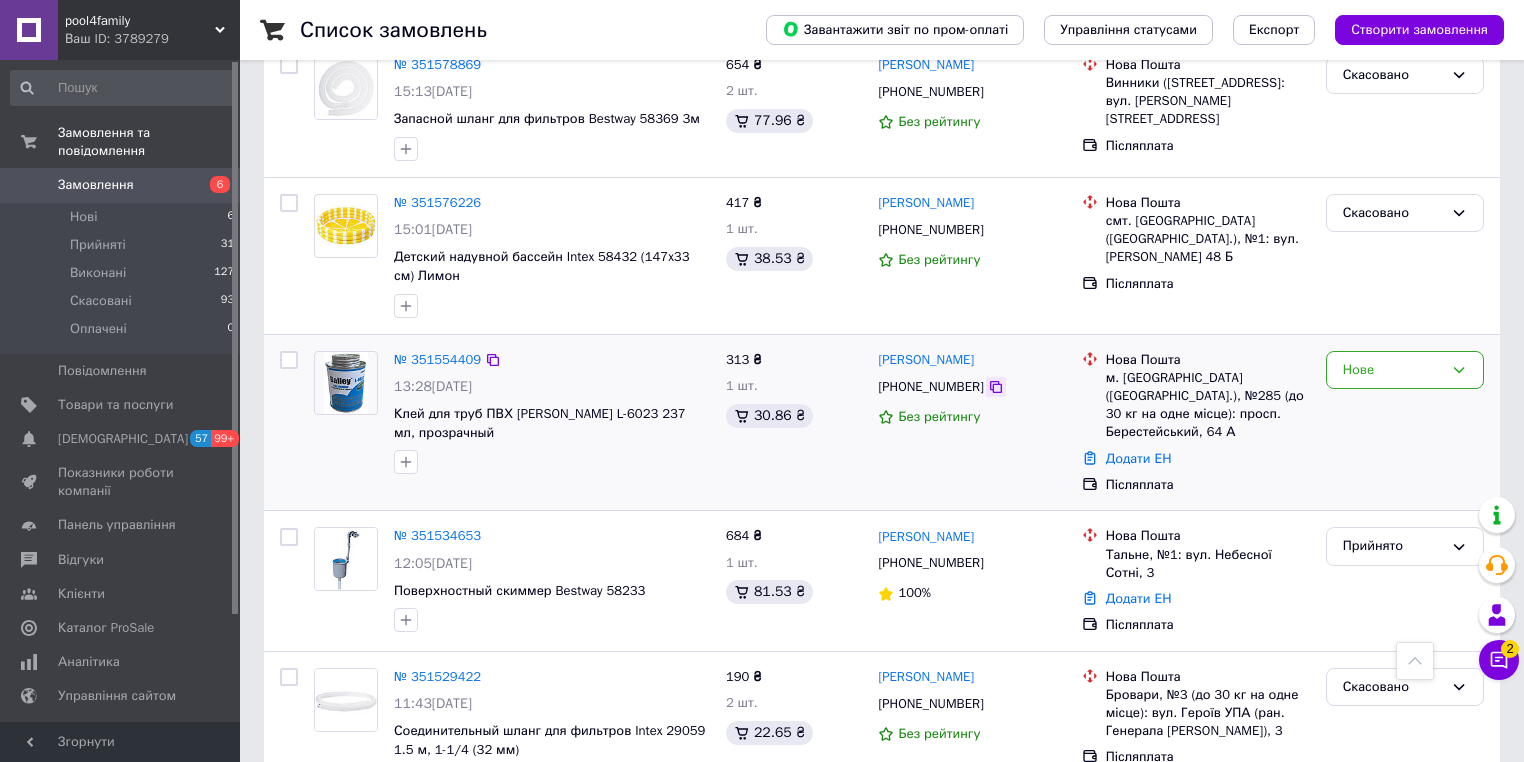 click 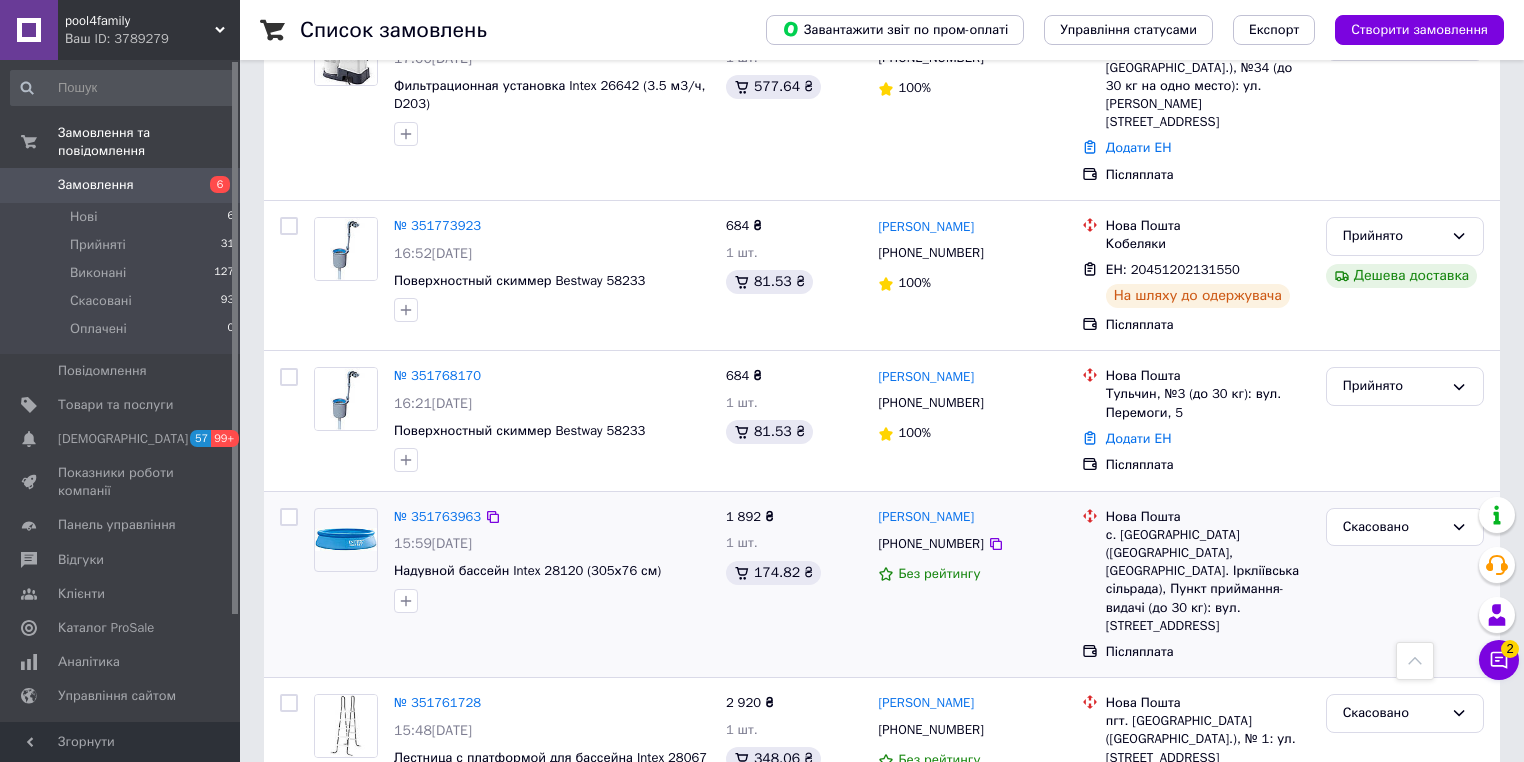 scroll, scrollTop: 1515, scrollLeft: 0, axis: vertical 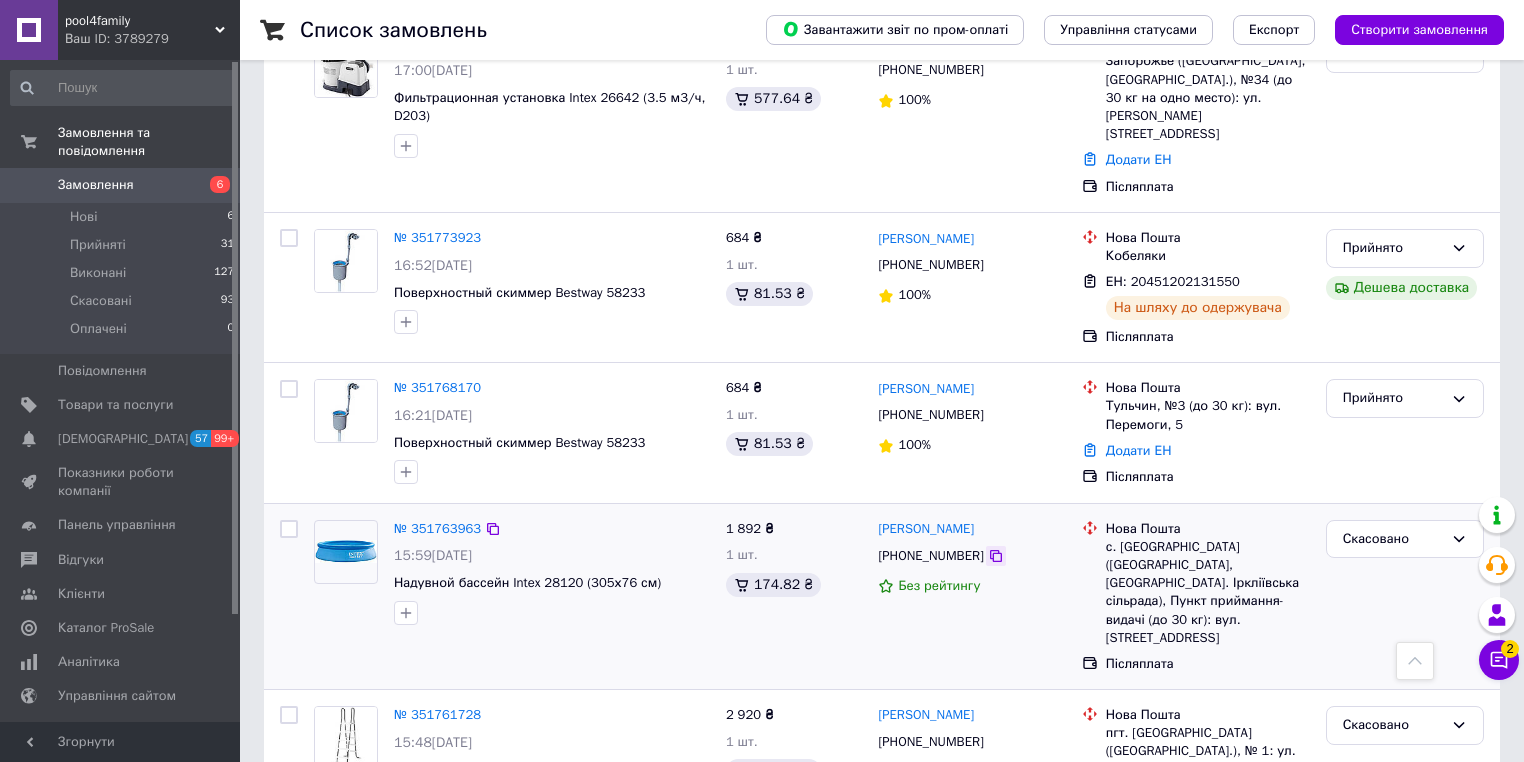 click 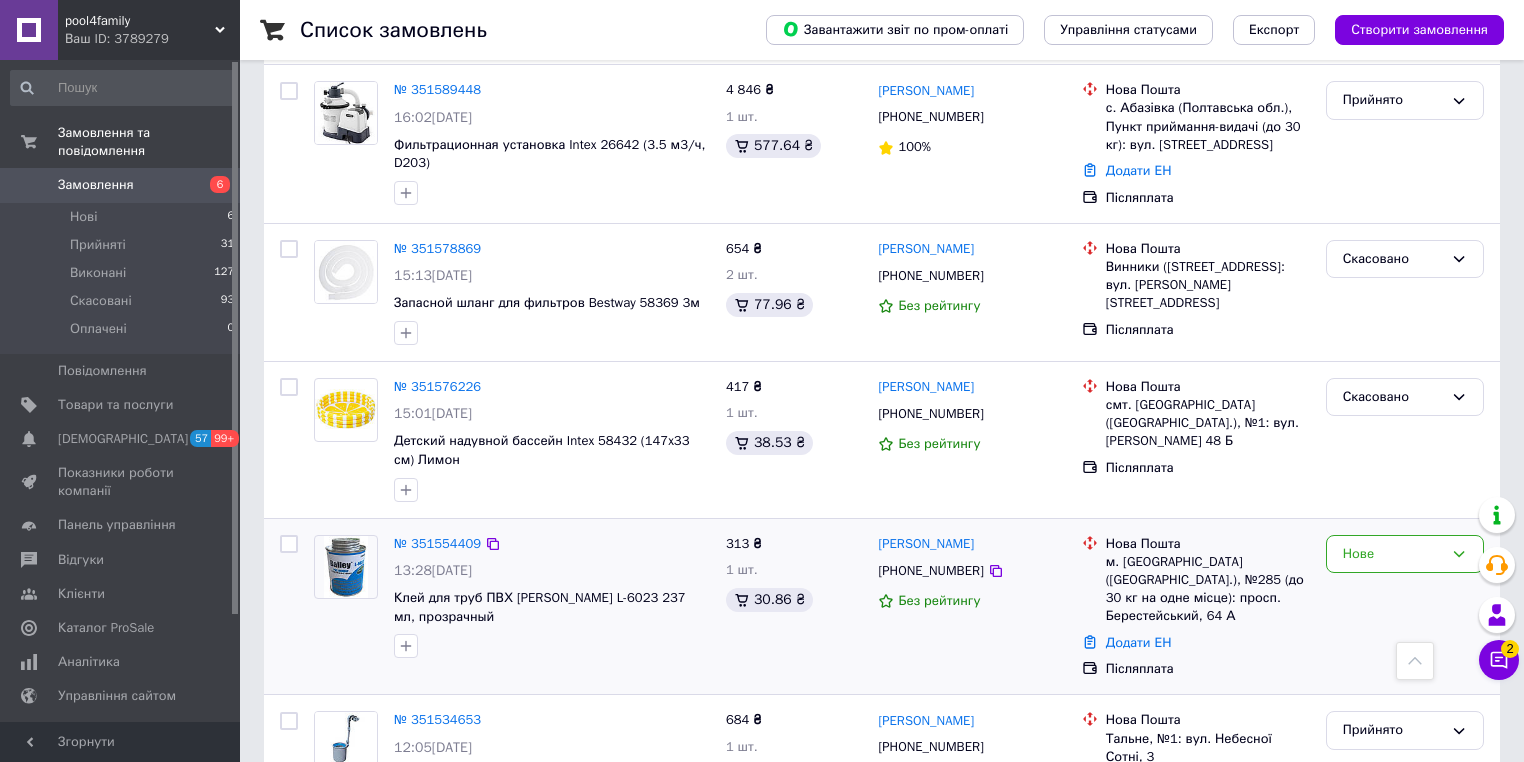scroll, scrollTop: 2715, scrollLeft: 0, axis: vertical 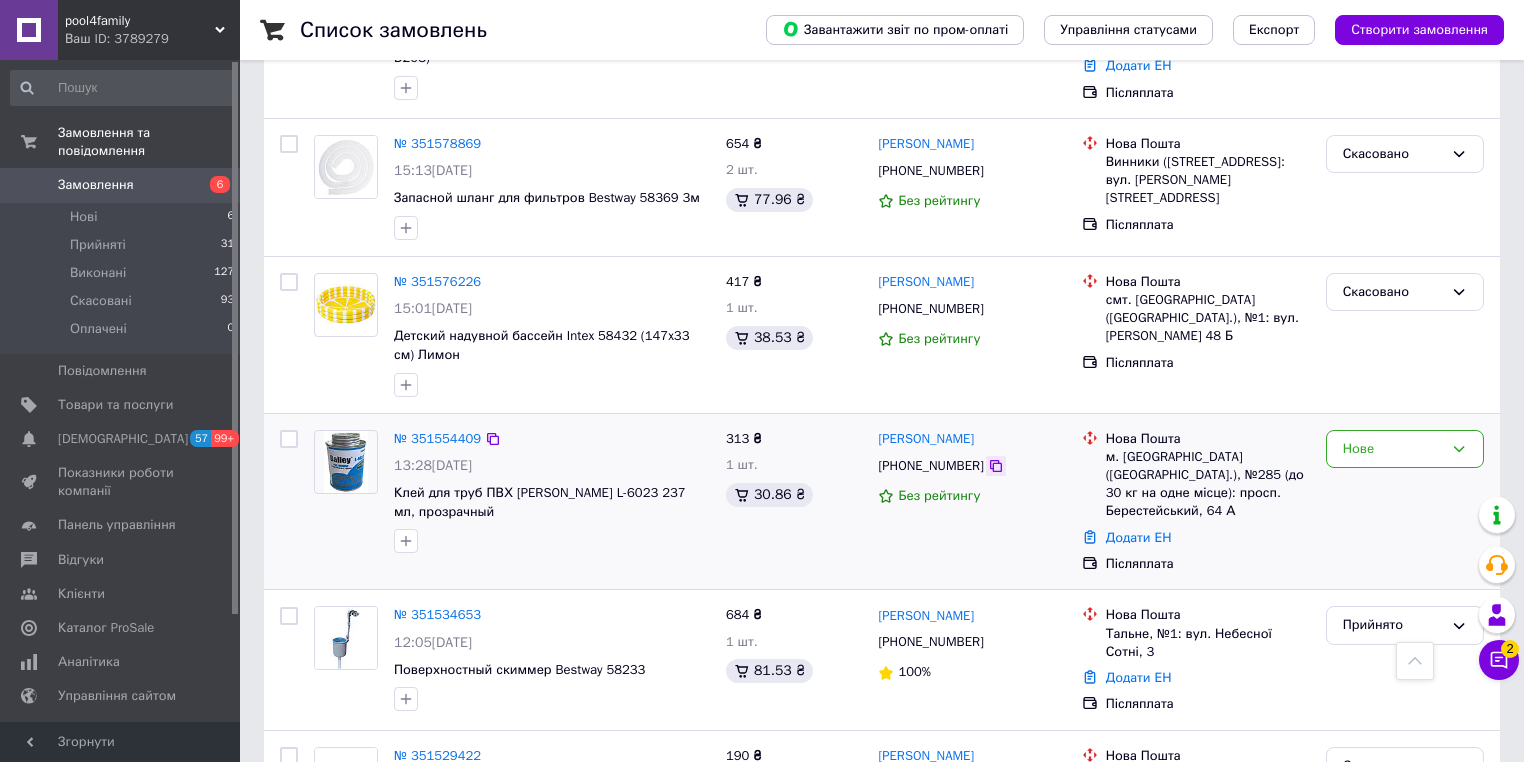 click 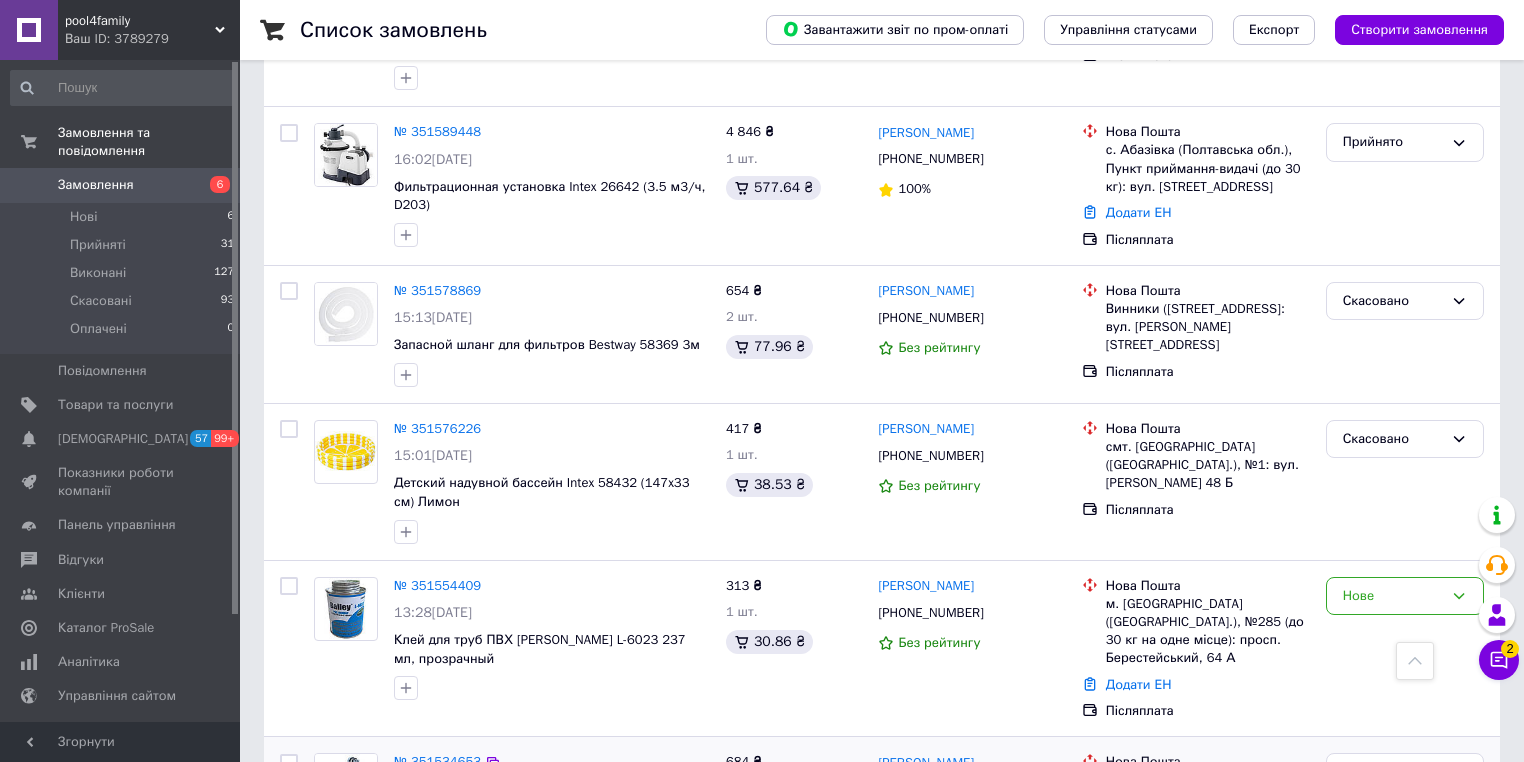 scroll, scrollTop: 2816, scrollLeft: 0, axis: vertical 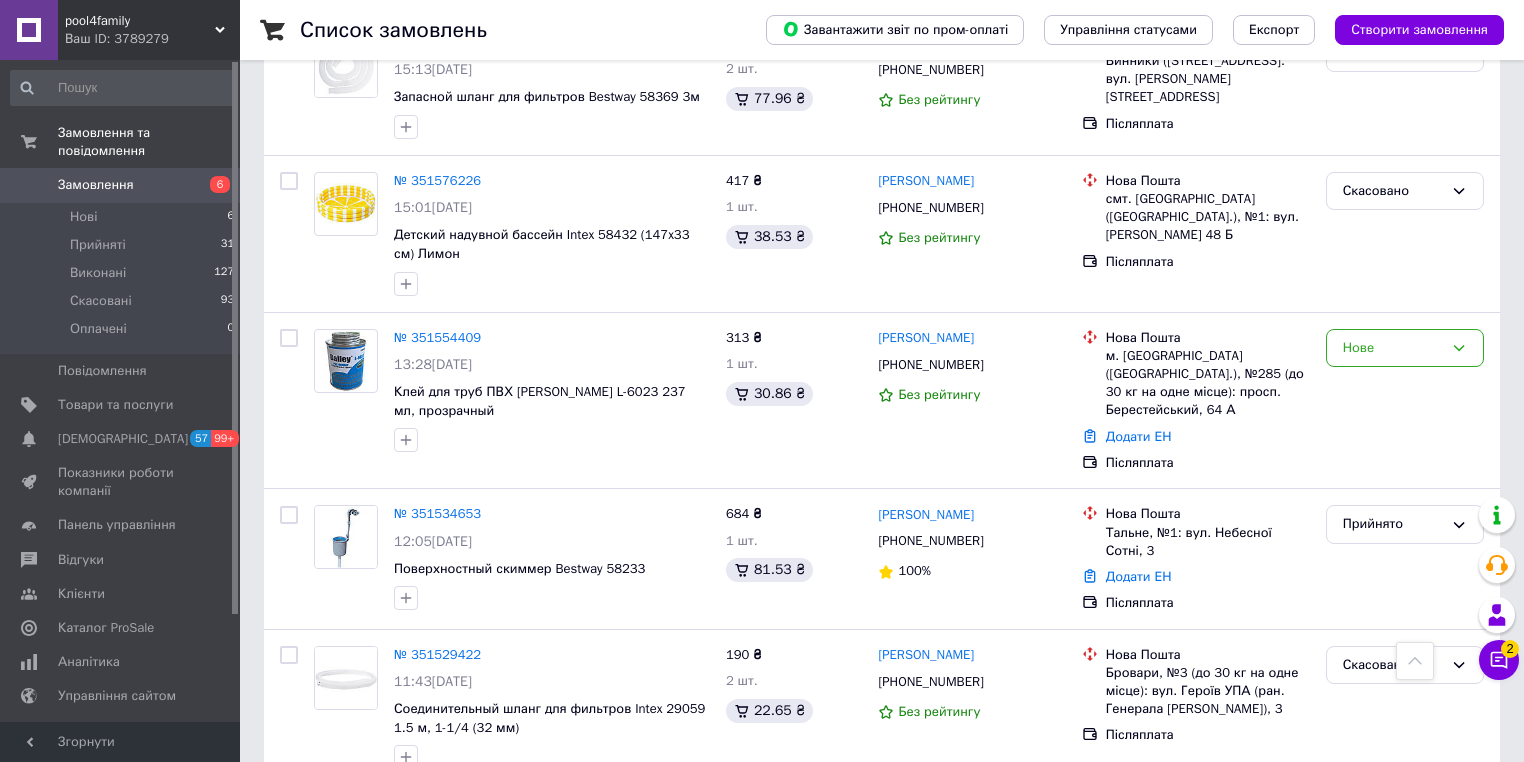 click on "Наступна" at bounding box center (707, 830) 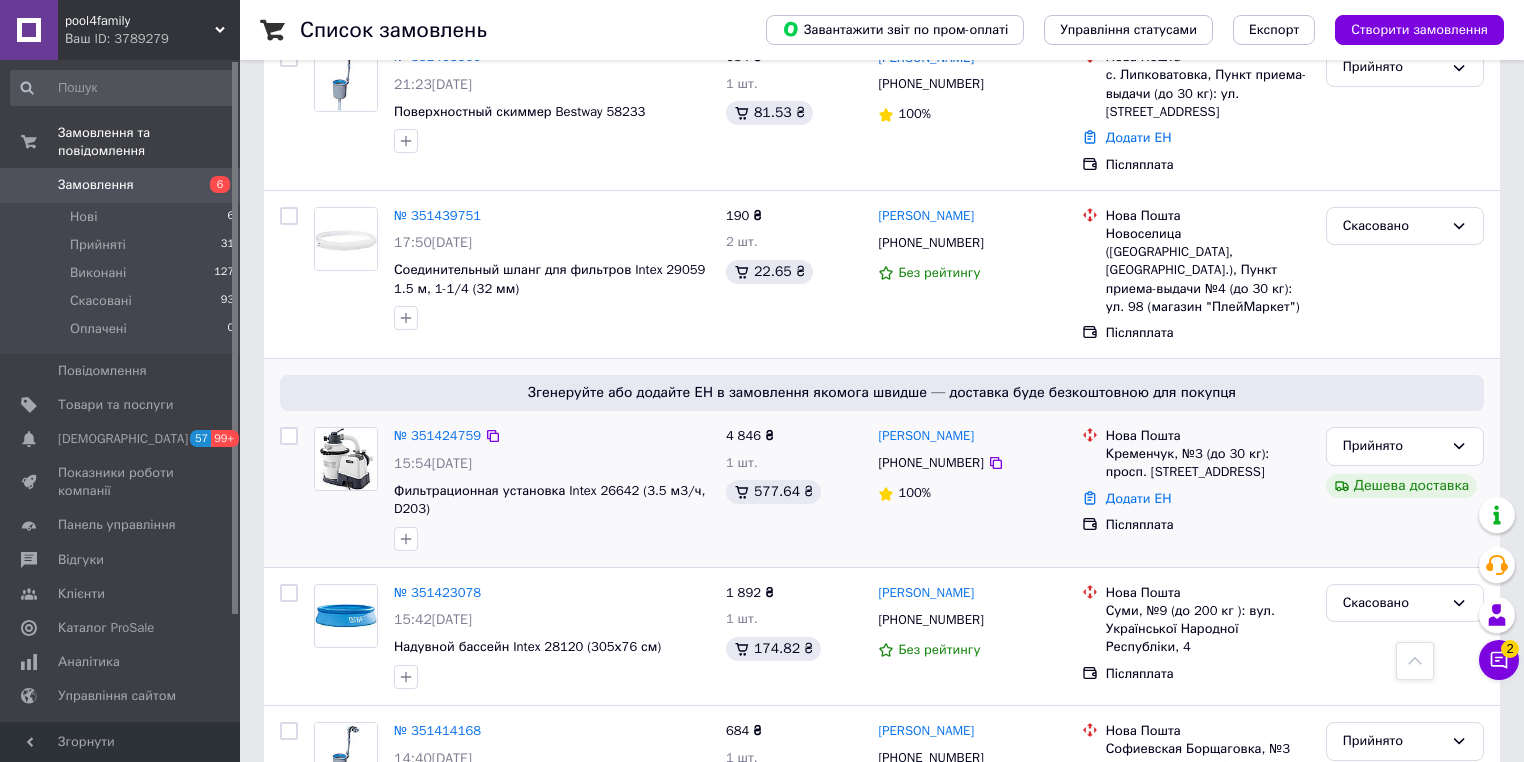 scroll, scrollTop: 1440, scrollLeft: 0, axis: vertical 